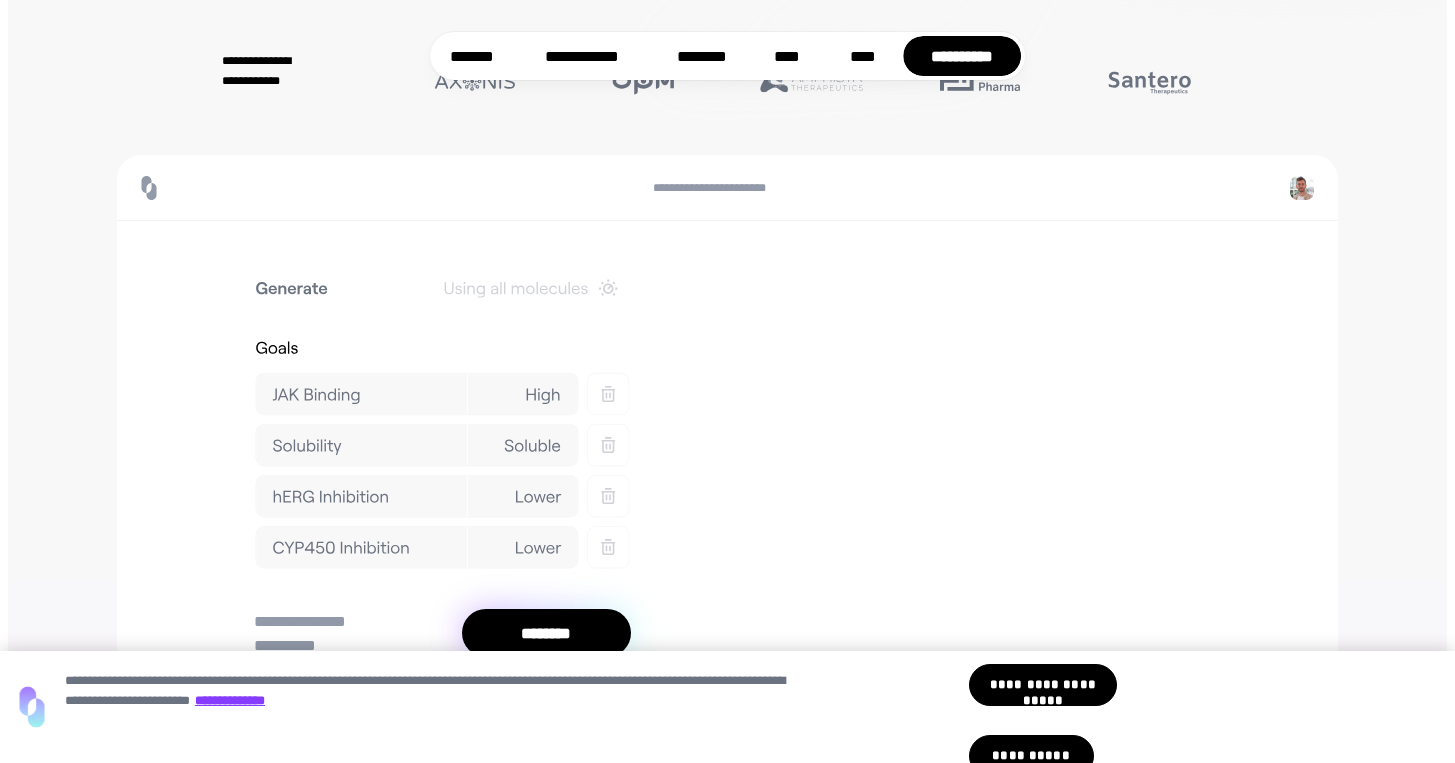 scroll, scrollTop: 0, scrollLeft: 0, axis: both 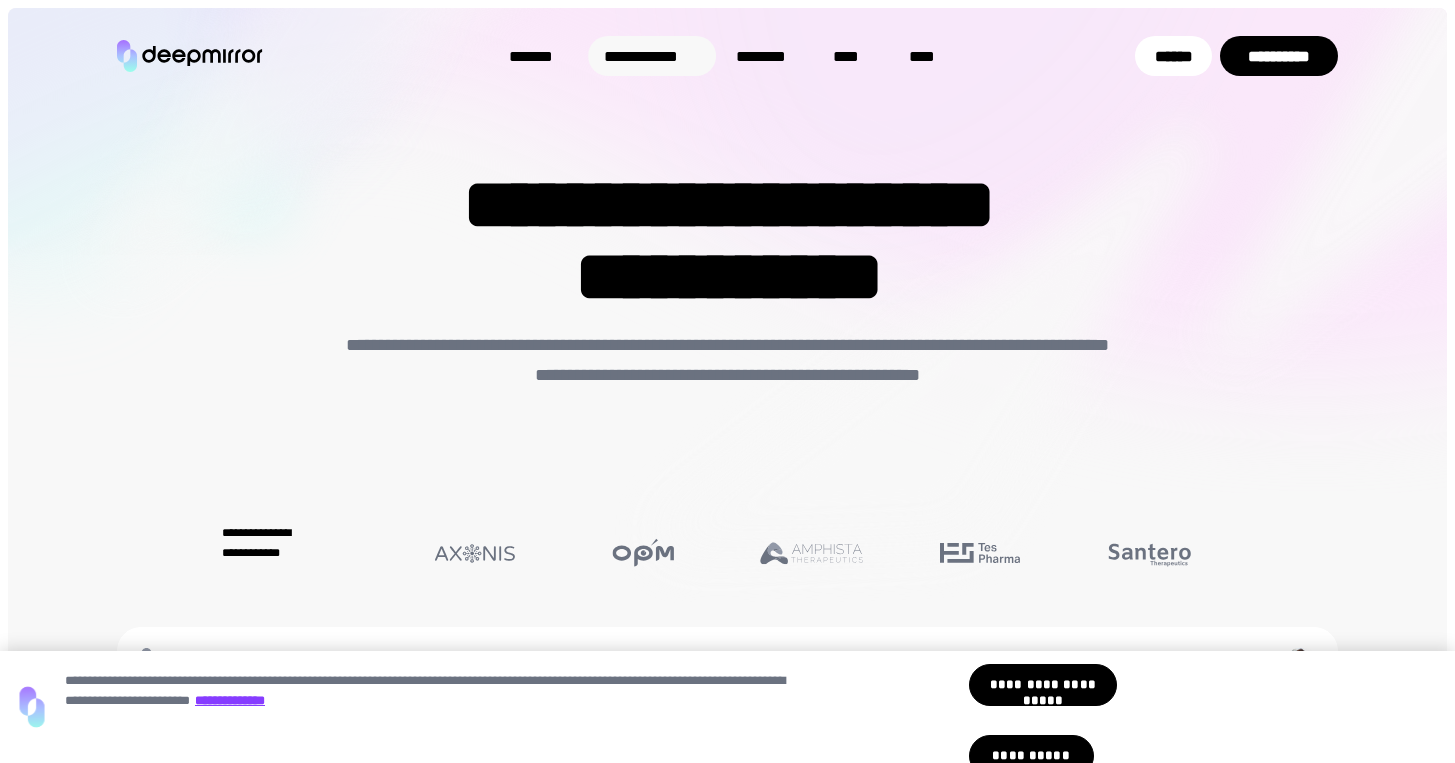 click on "**********" at bounding box center (652, 56) 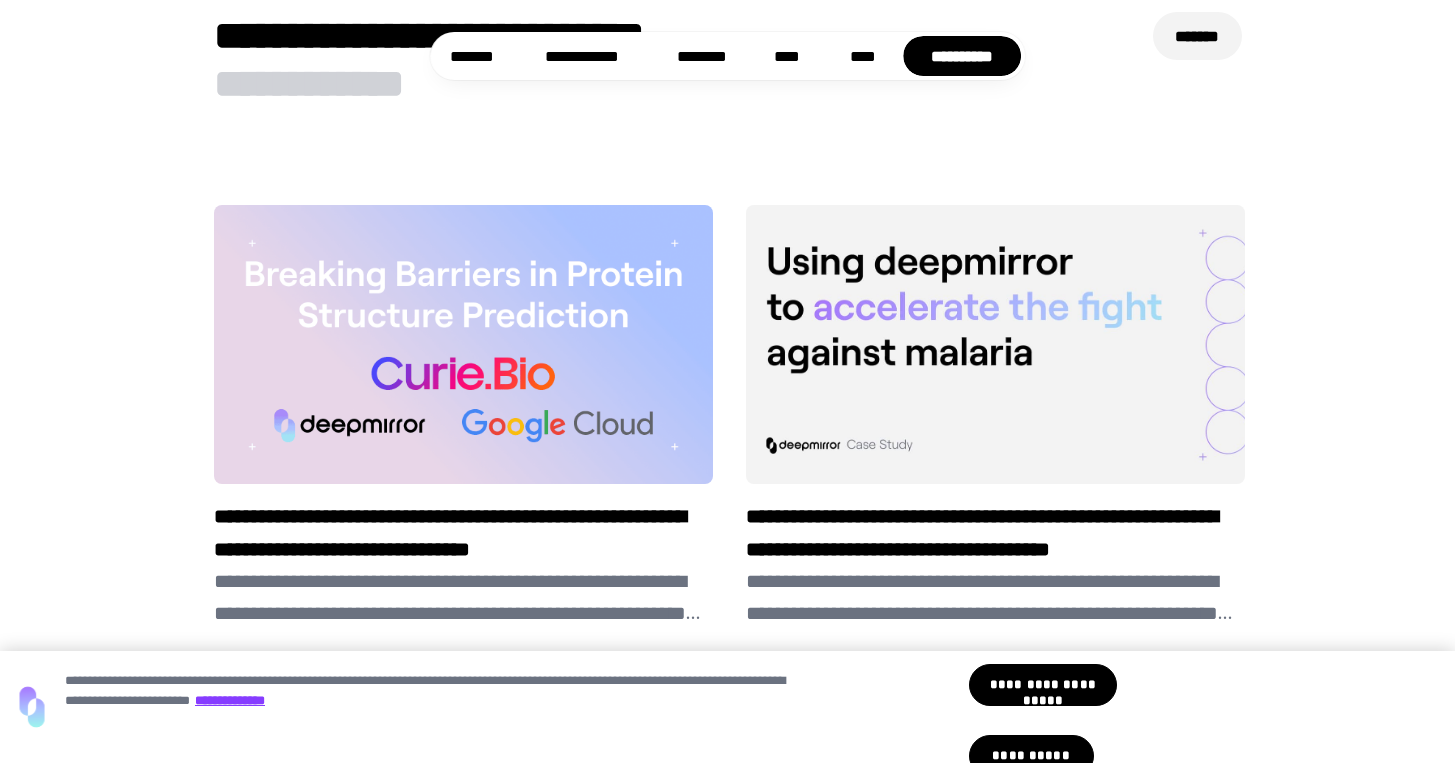 scroll, scrollTop: 5527, scrollLeft: 0, axis: vertical 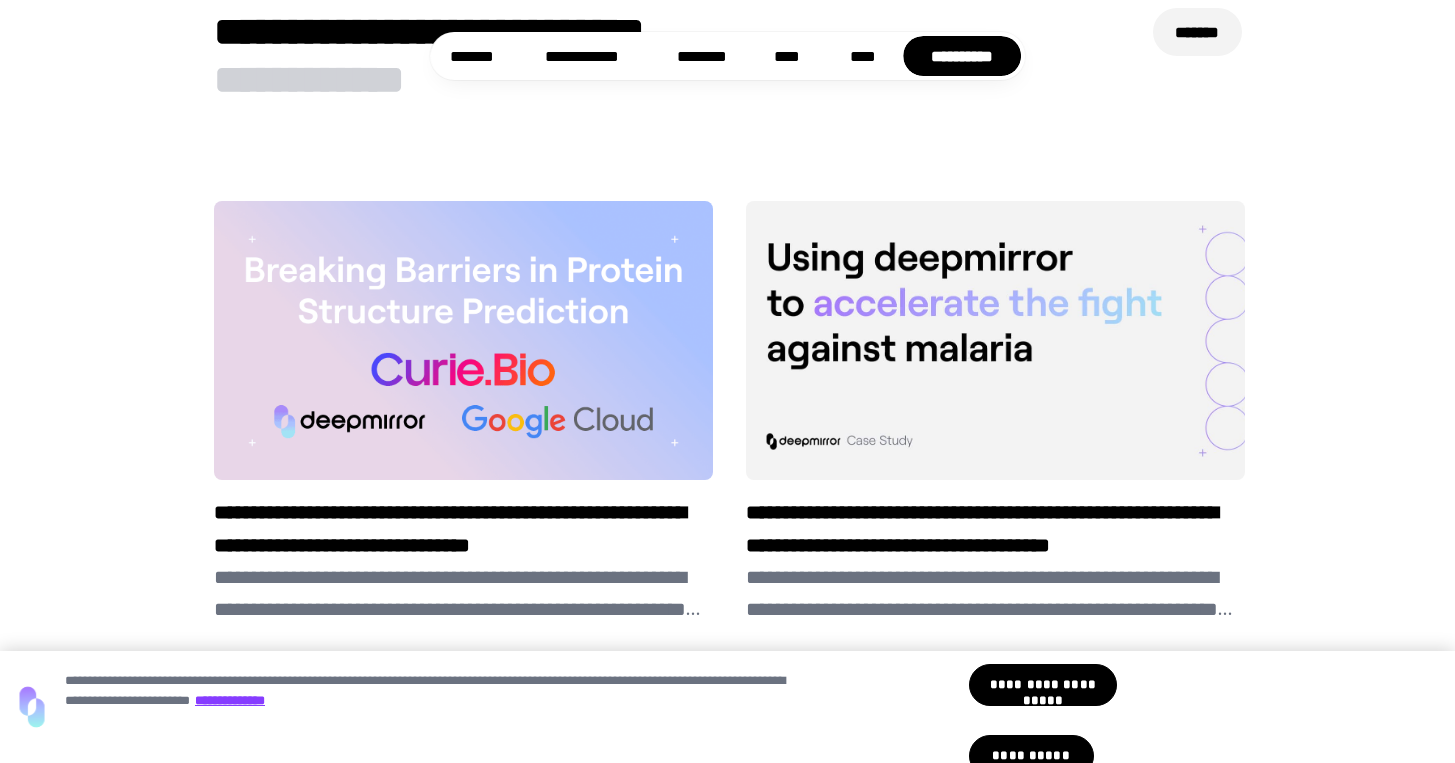 click at bounding box center [996, 340] 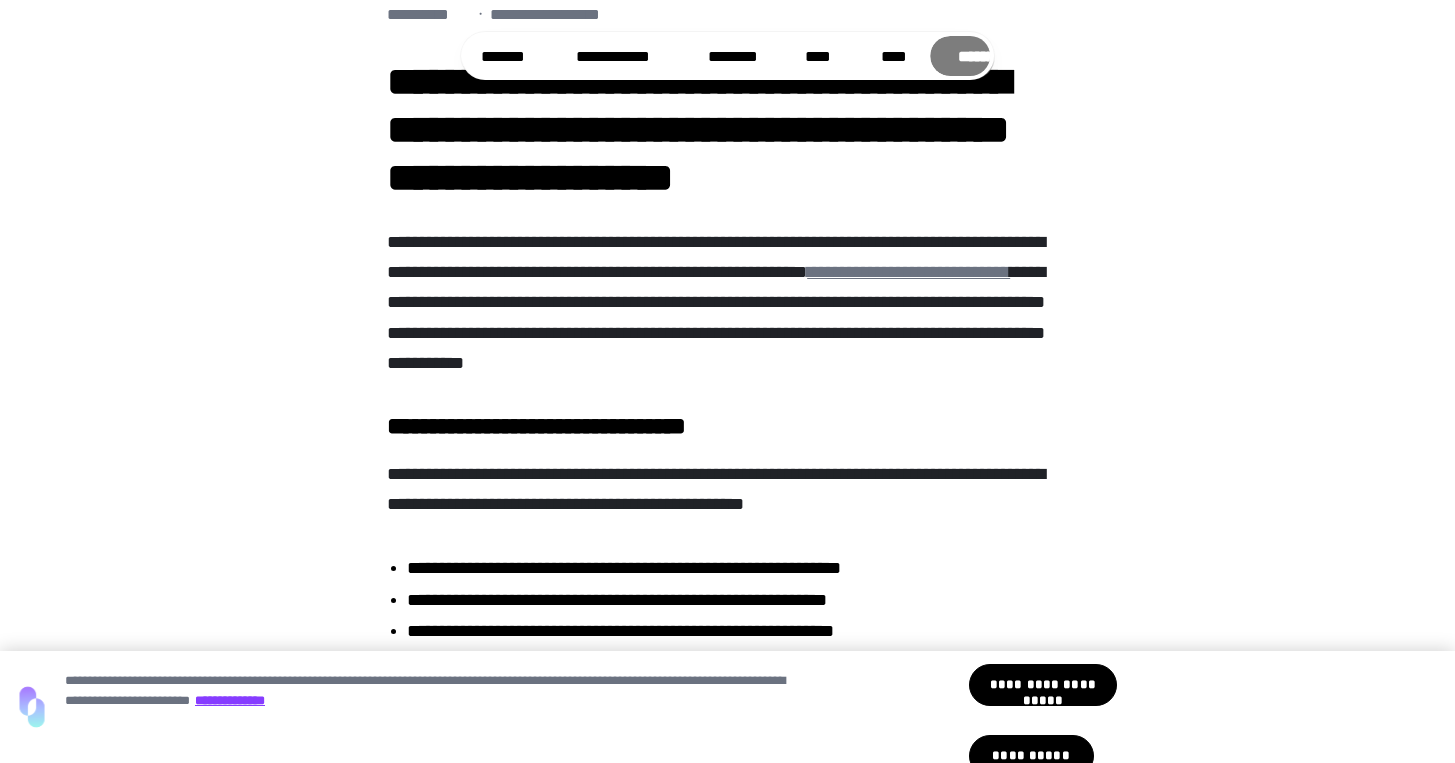 scroll, scrollTop: 163, scrollLeft: 0, axis: vertical 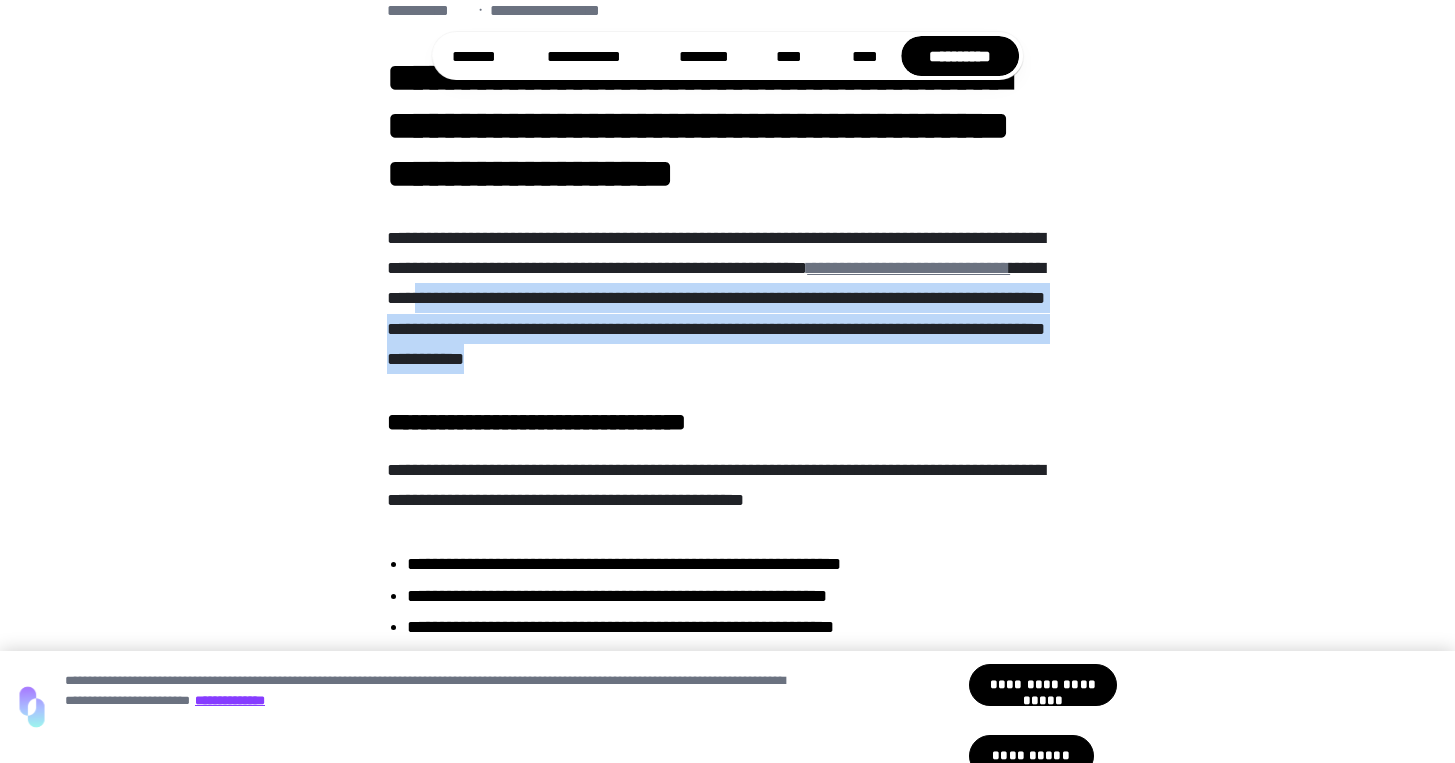 drag, startPoint x: 717, startPoint y: 301, endPoint x: 1011, endPoint y: 361, distance: 300.06 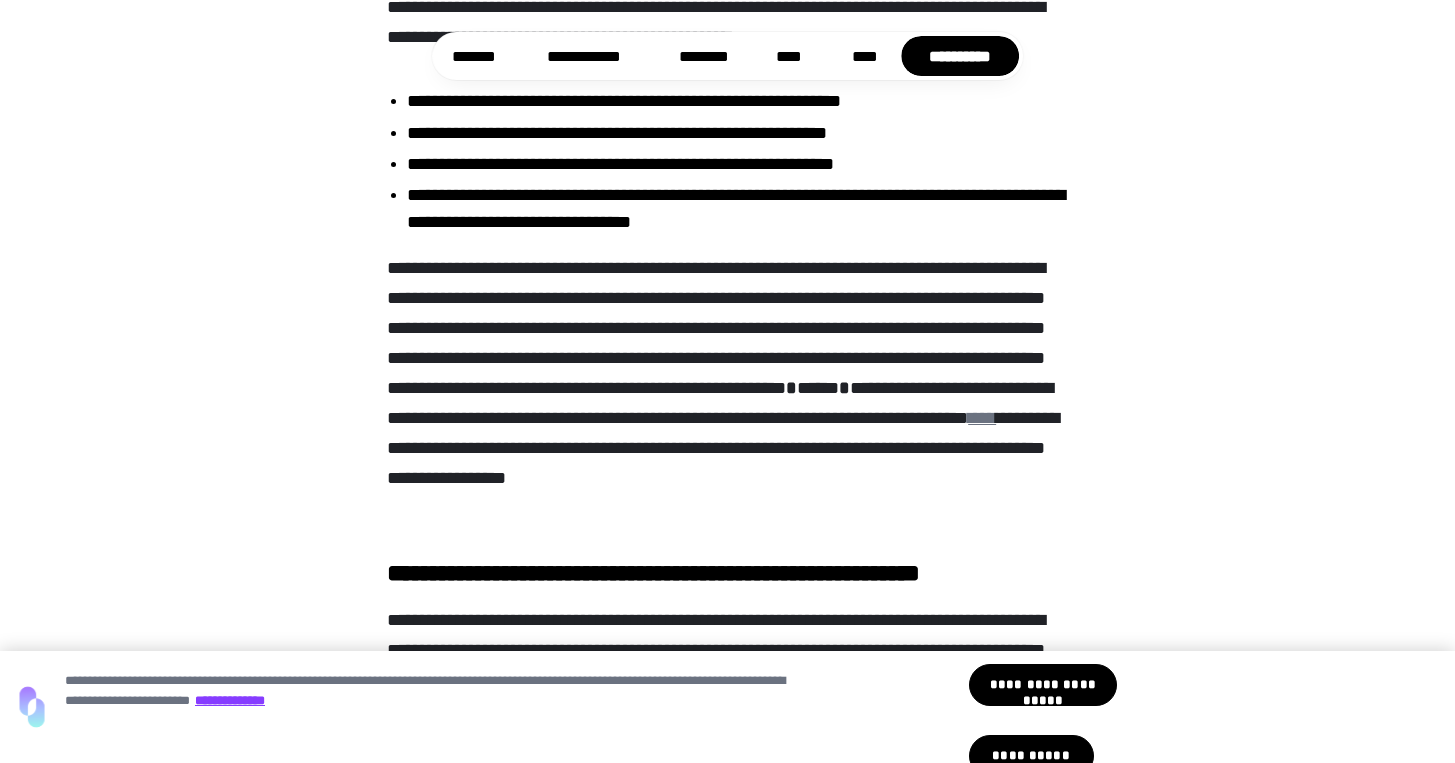 scroll, scrollTop: 627, scrollLeft: 0, axis: vertical 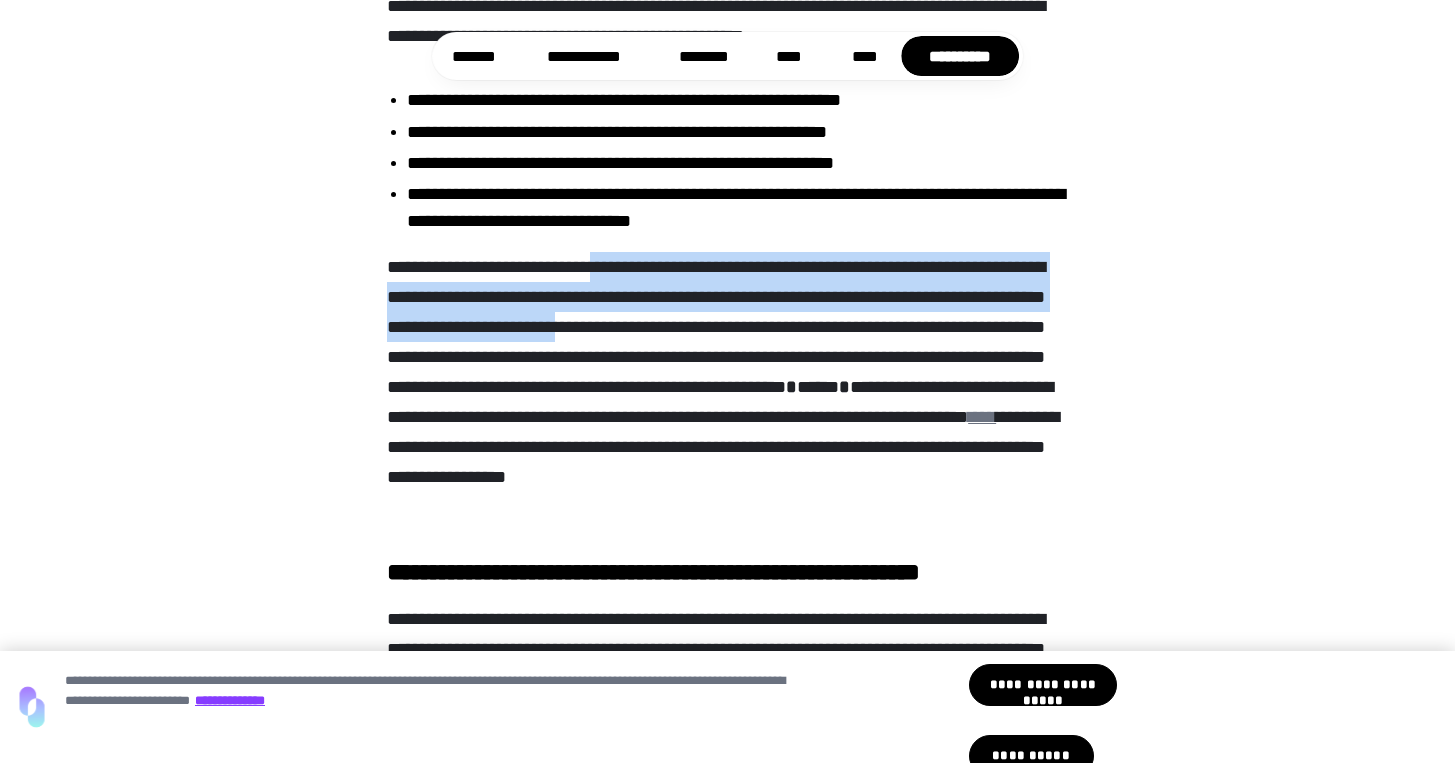drag, startPoint x: 633, startPoint y: 269, endPoint x: 785, endPoint y: 331, distance: 164.15846 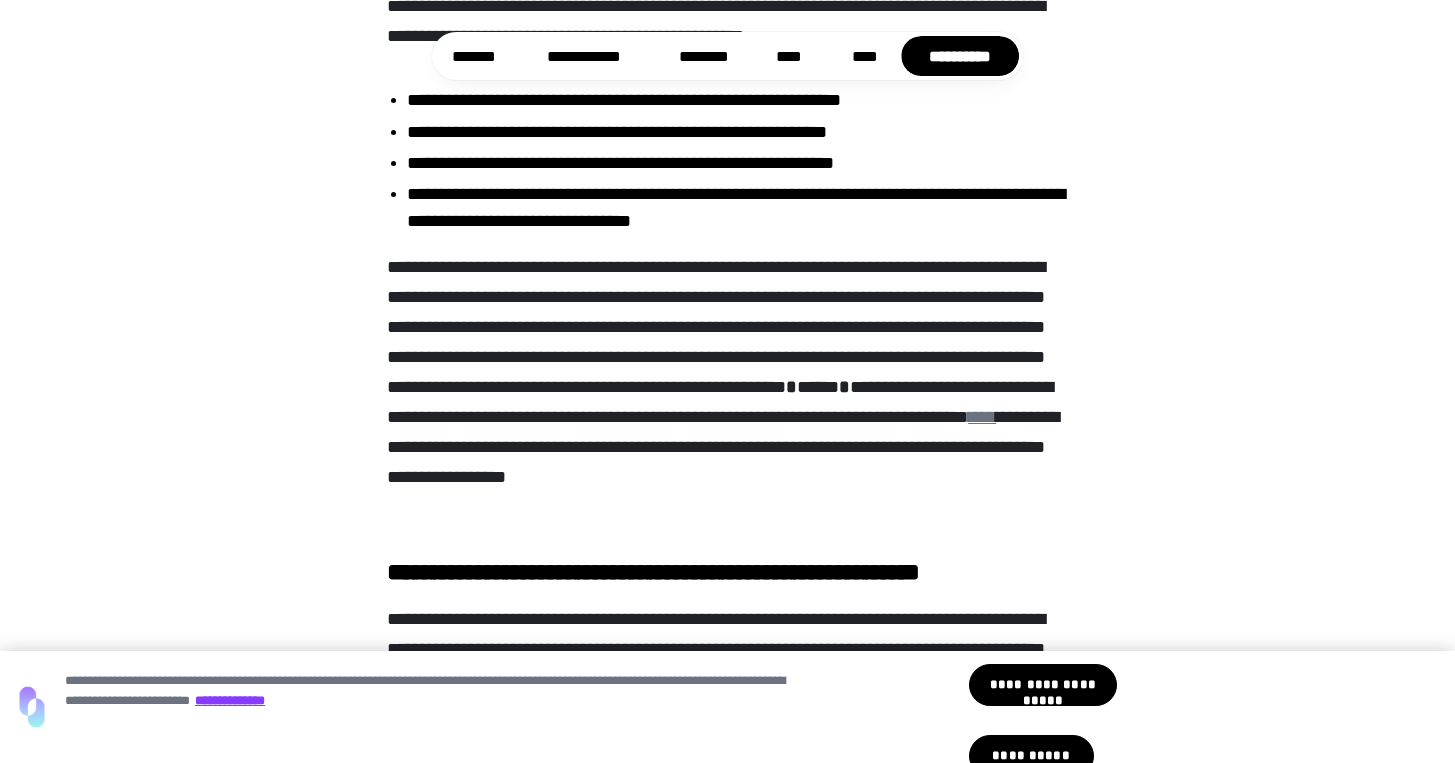 click on "**********" at bounding box center (728, 388) 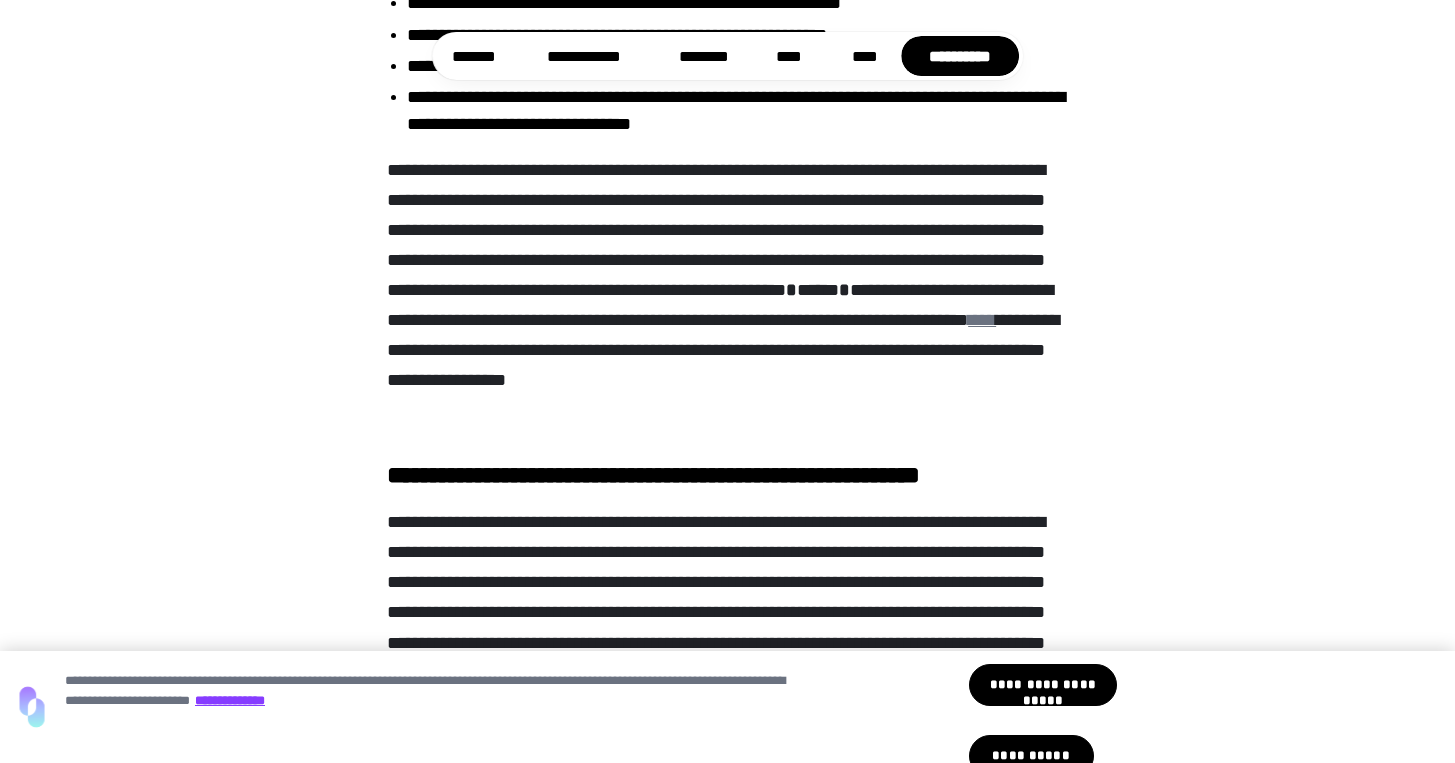 scroll, scrollTop: 740, scrollLeft: 0, axis: vertical 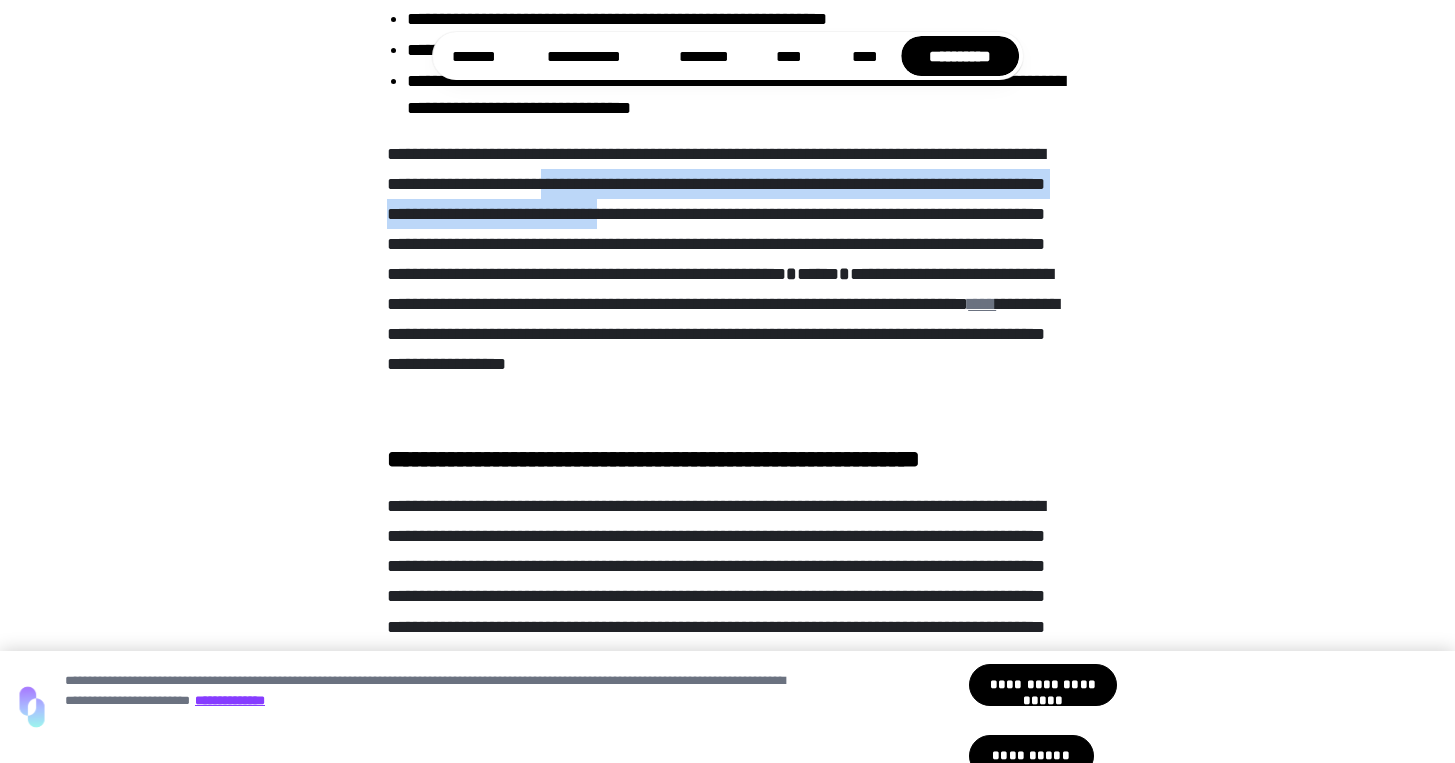 drag, startPoint x: 677, startPoint y: 188, endPoint x: 836, endPoint y: 201, distance: 159.53056 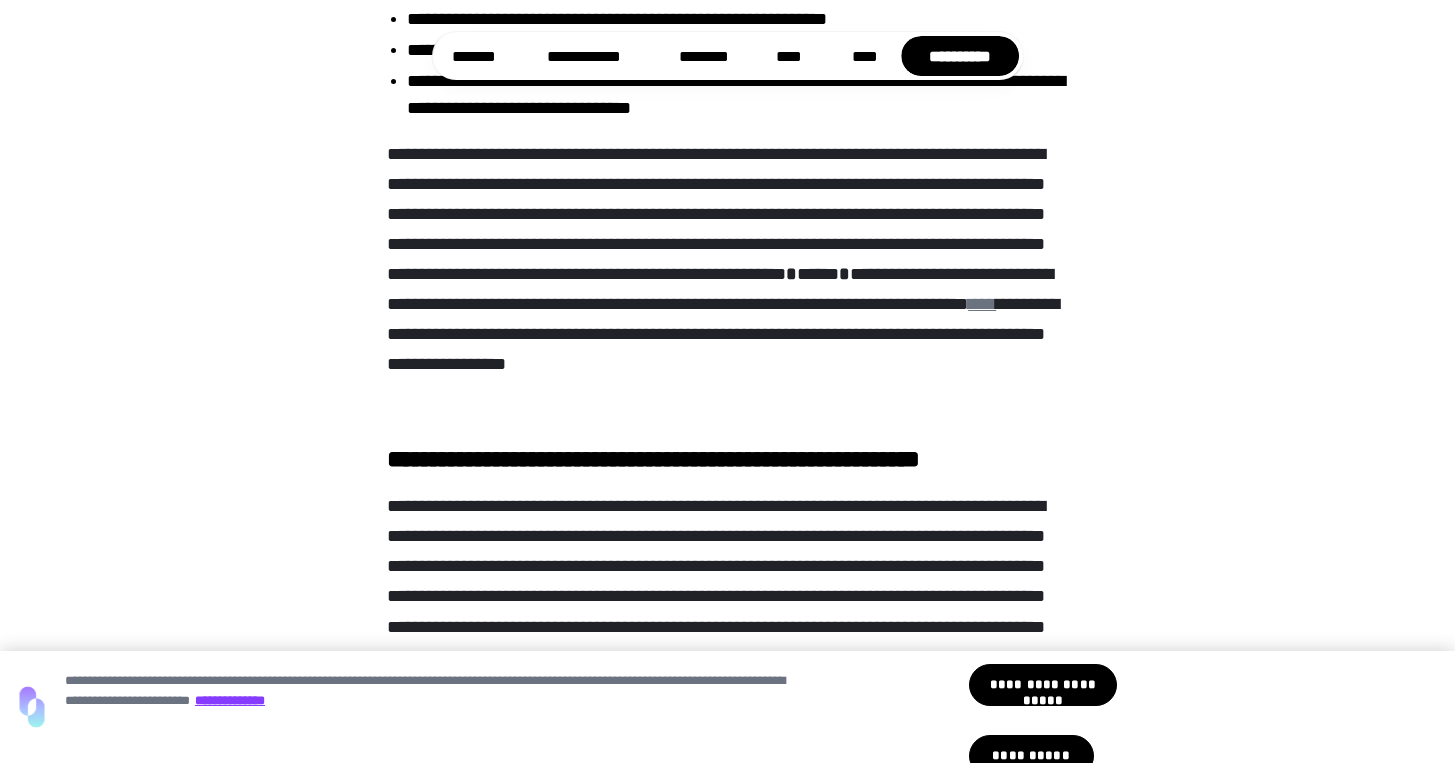 click on "**********" at bounding box center (728, 275) 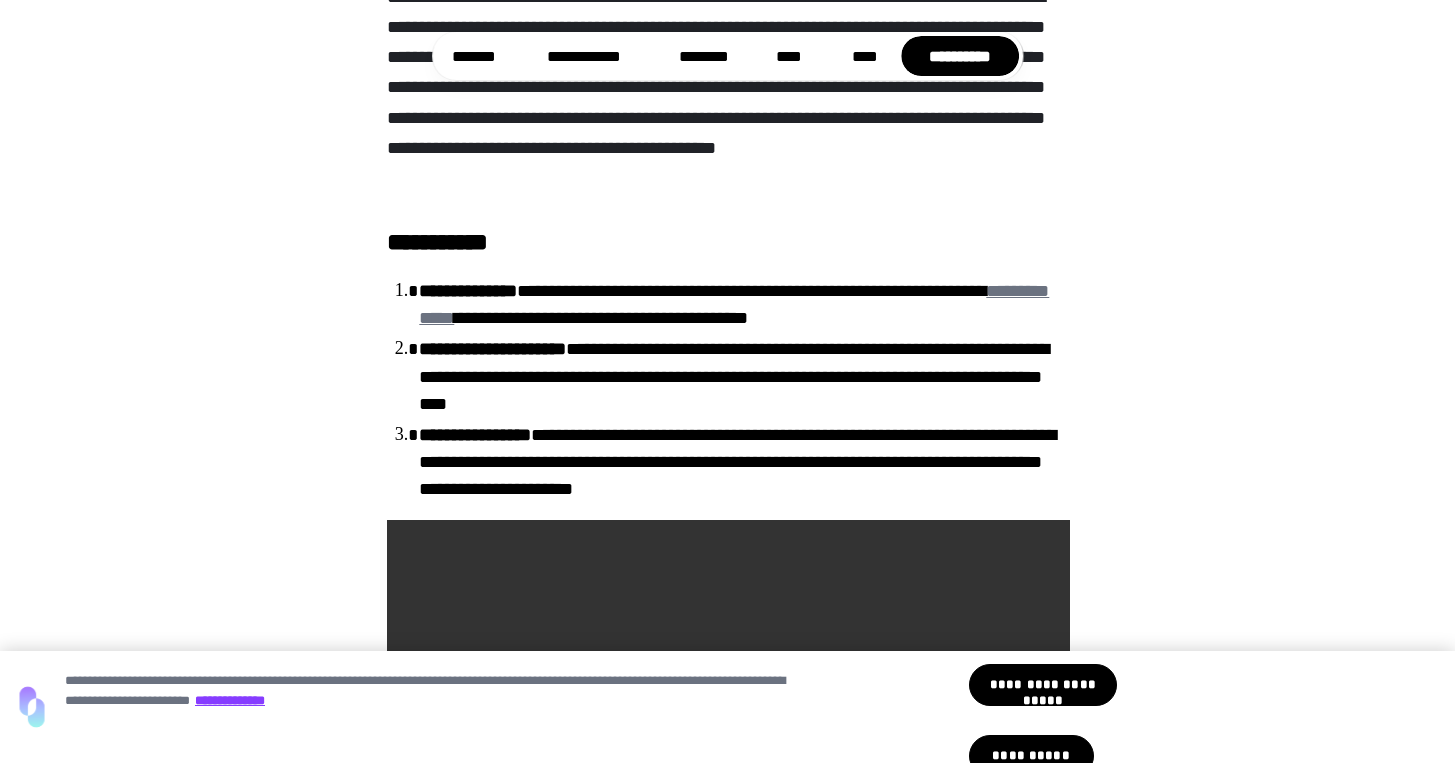 scroll, scrollTop: 1339, scrollLeft: 0, axis: vertical 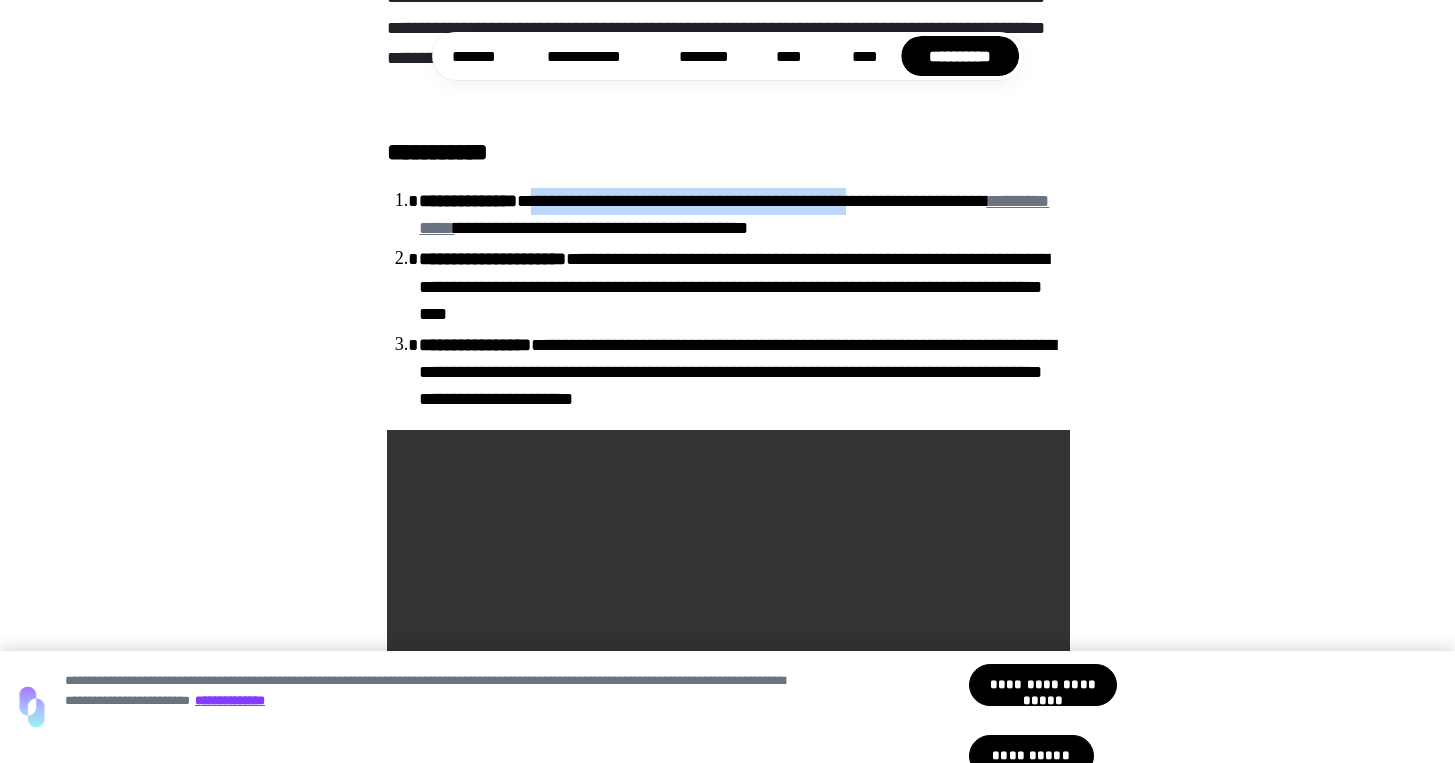 drag, startPoint x: 551, startPoint y: 199, endPoint x: 935, endPoint y: 208, distance: 384.10547 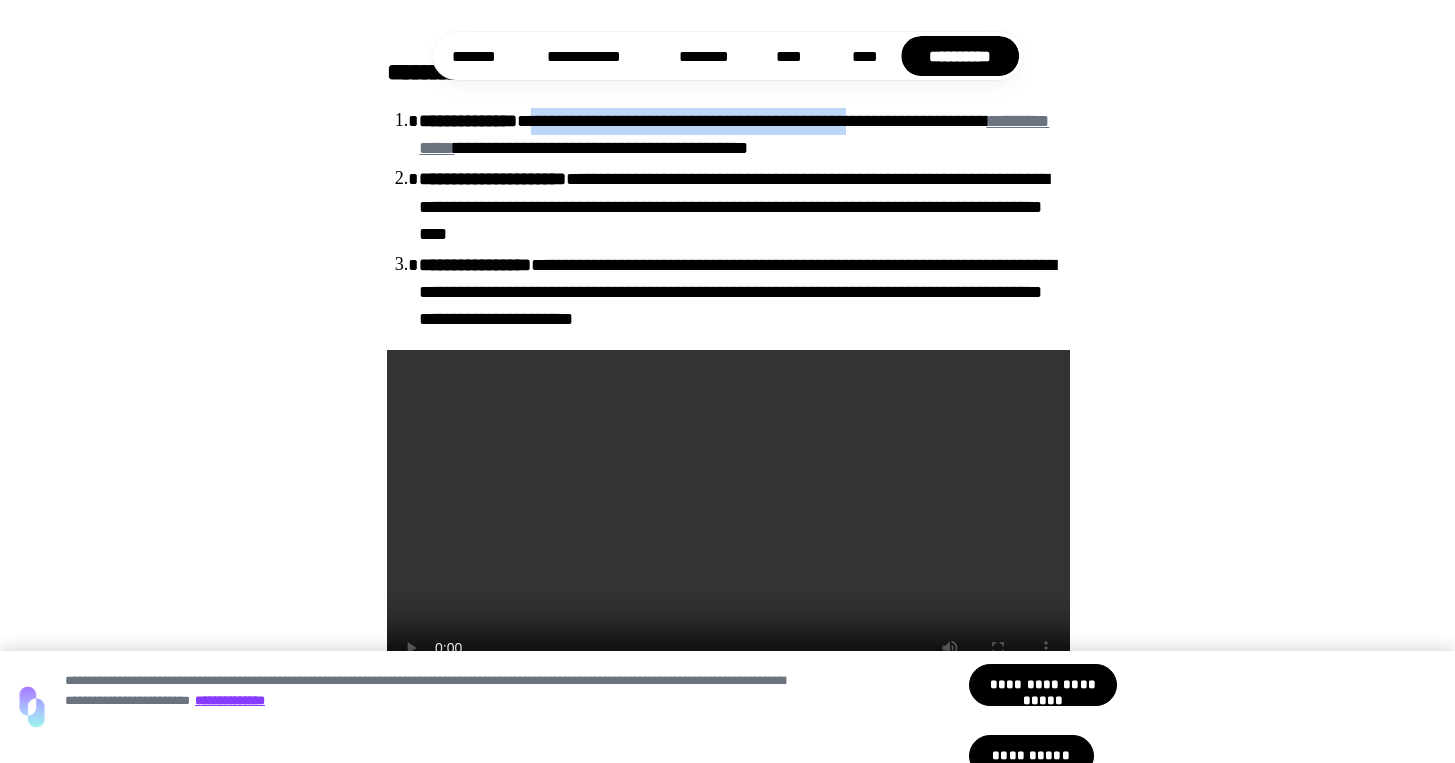 scroll, scrollTop: 1424, scrollLeft: 0, axis: vertical 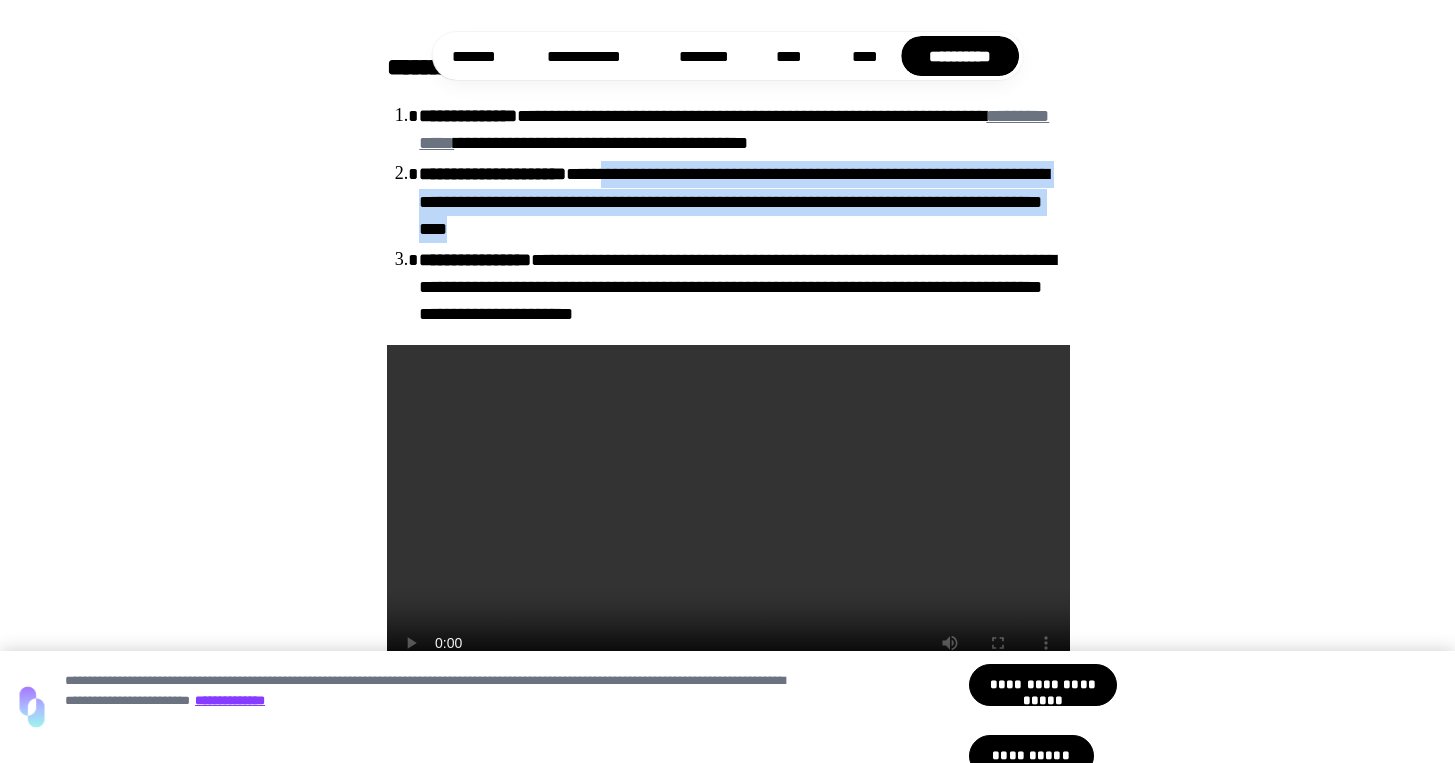 drag, startPoint x: 656, startPoint y: 176, endPoint x: 713, endPoint y: 230, distance: 78.51752 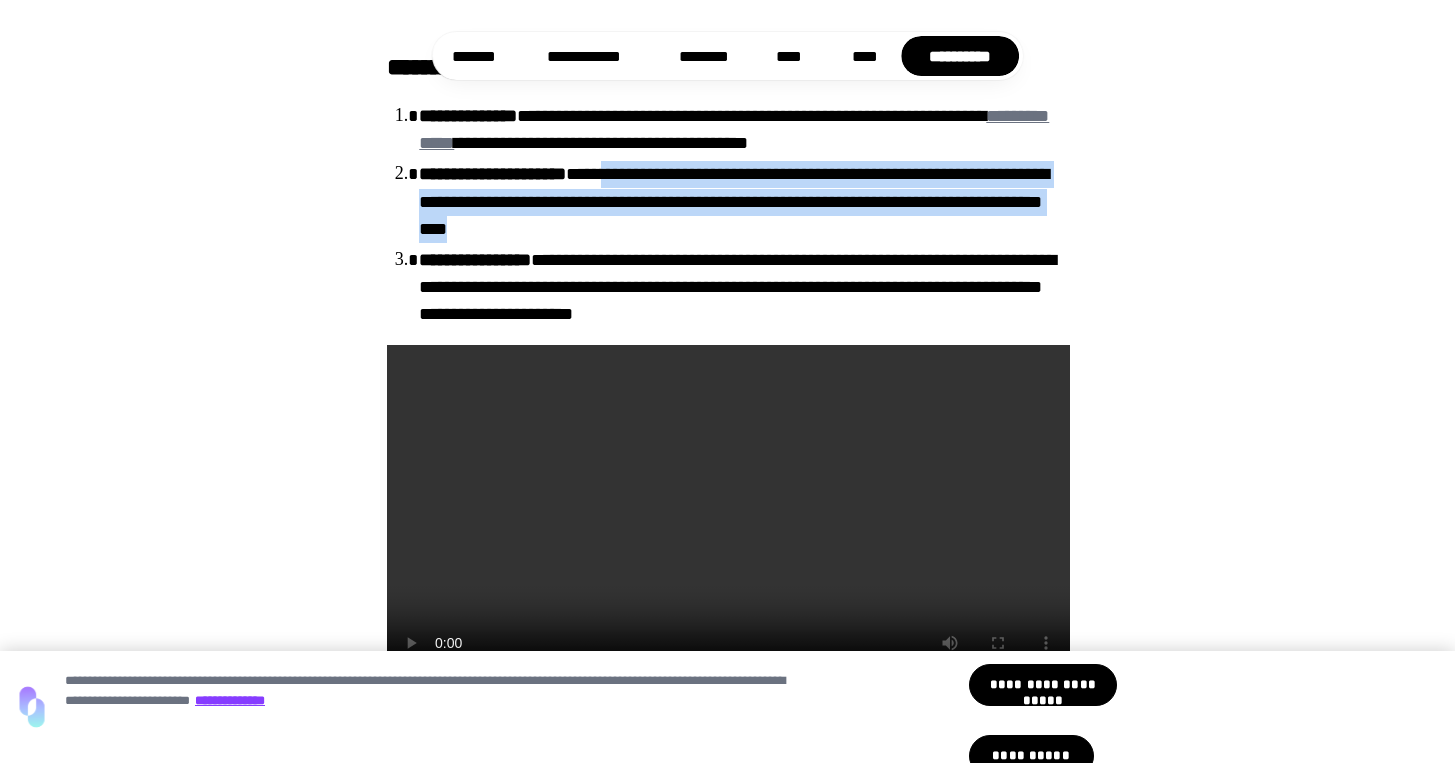 scroll, scrollTop: 1485, scrollLeft: 0, axis: vertical 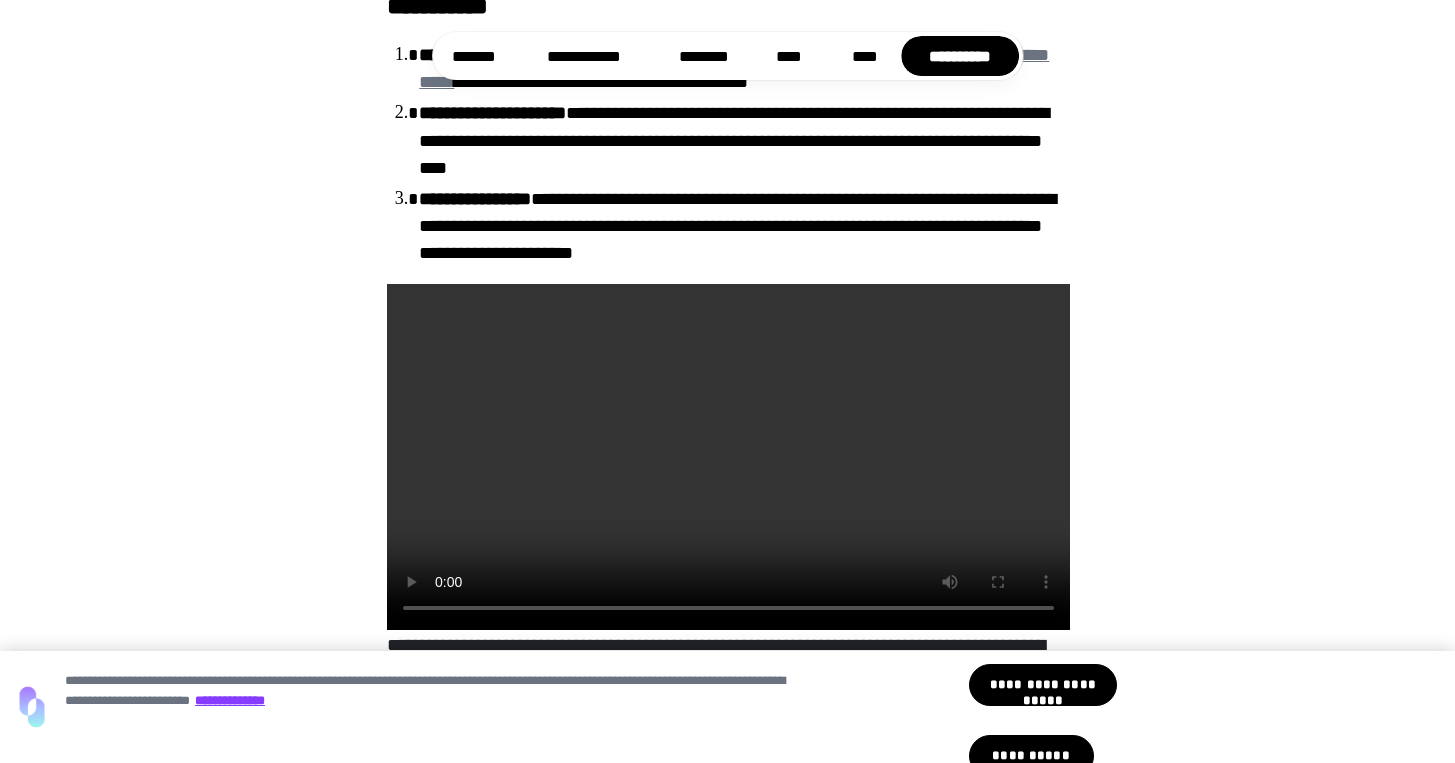 click on "**********" at bounding box center (744, 227) 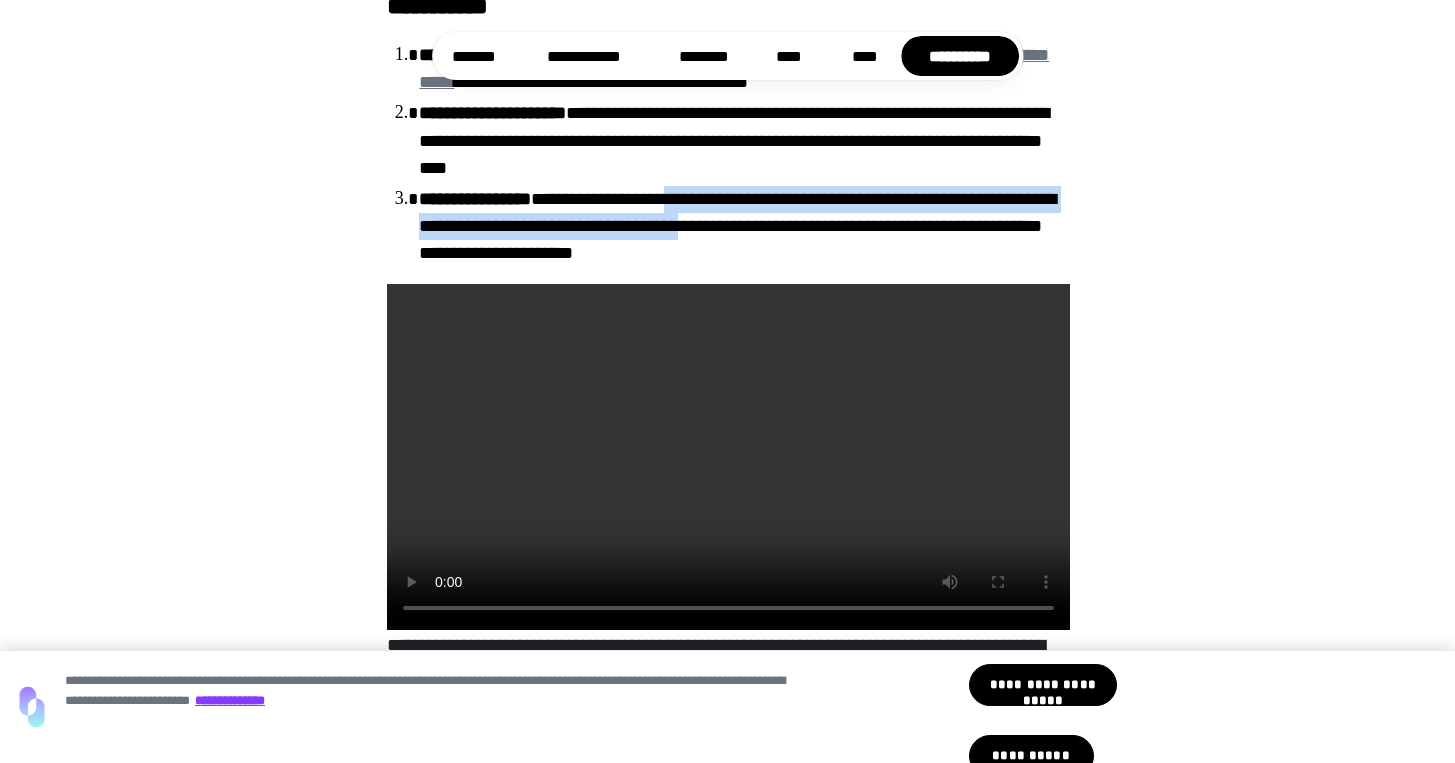 drag, startPoint x: 690, startPoint y: 201, endPoint x: 879, endPoint y: 230, distance: 191.21193 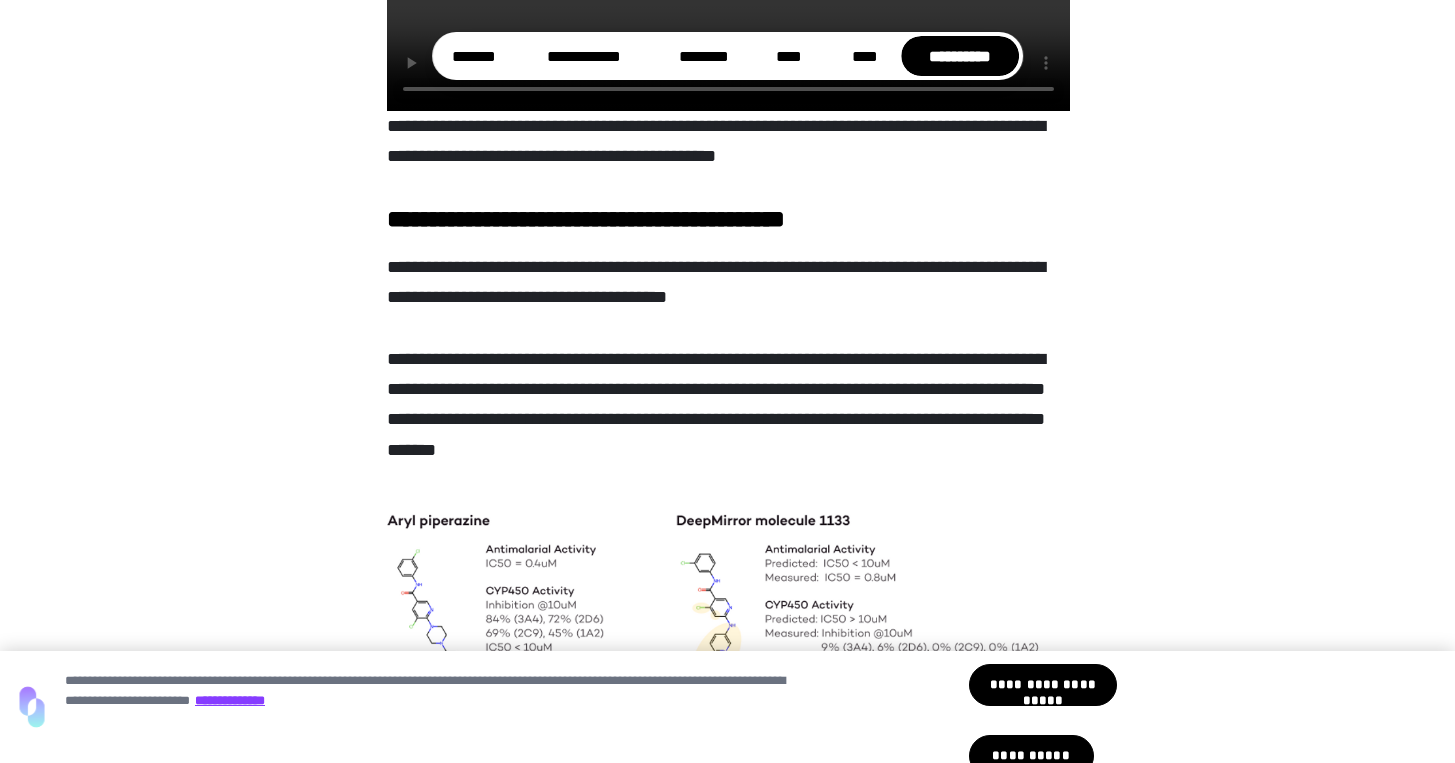 scroll, scrollTop: 2029, scrollLeft: 0, axis: vertical 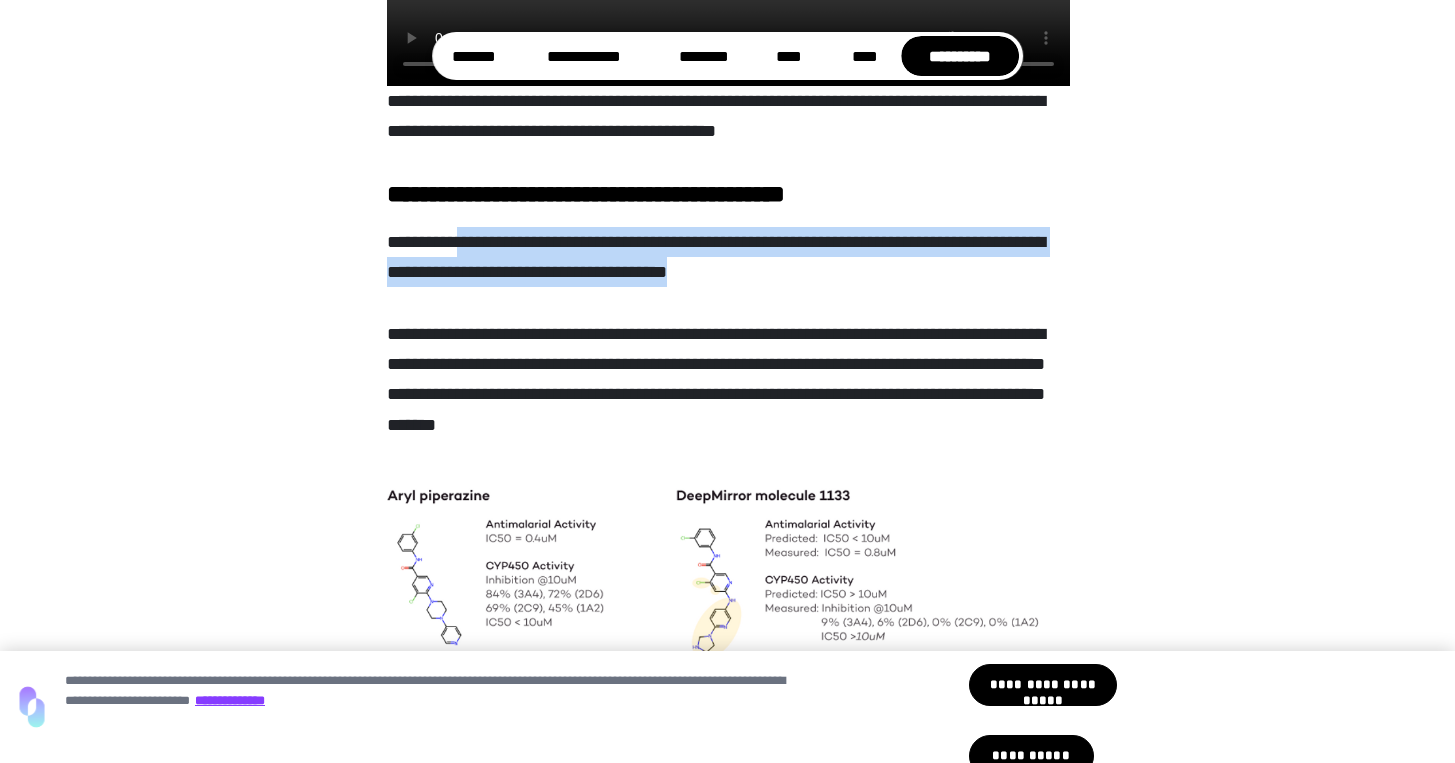 drag, startPoint x: 493, startPoint y: 240, endPoint x: 922, endPoint y: 283, distance: 431.14963 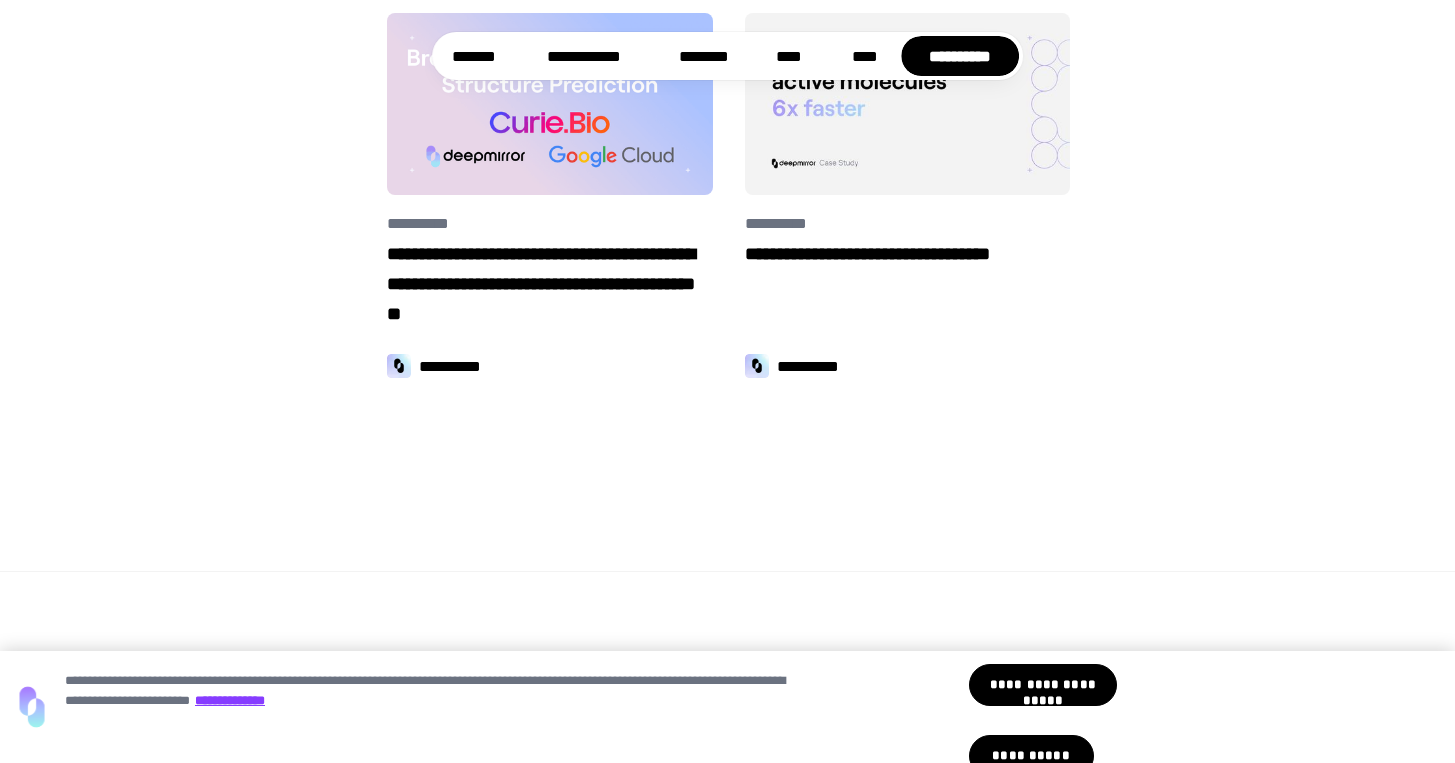 scroll, scrollTop: 3502, scrollLeft: 0, axis: vertical 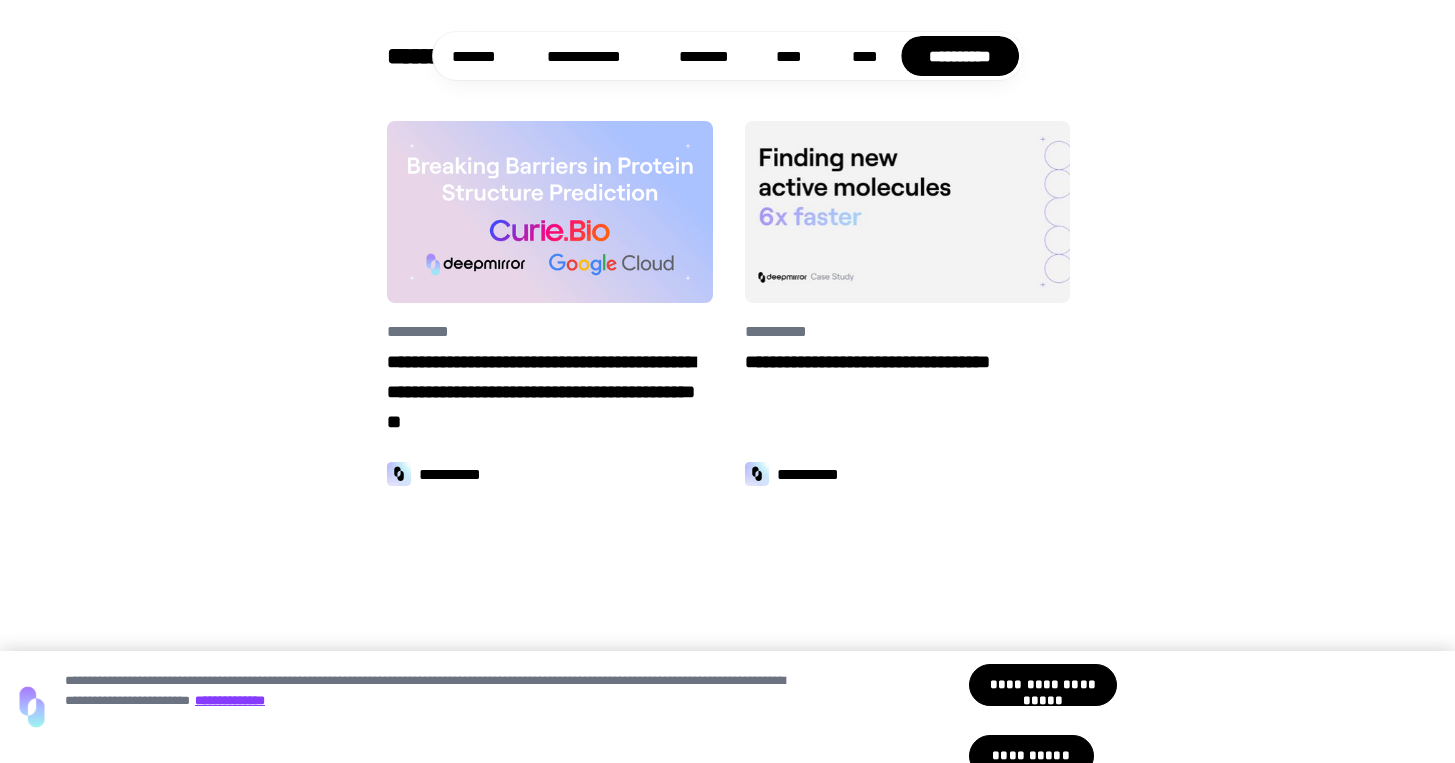 click at bounding box center [908, 212] 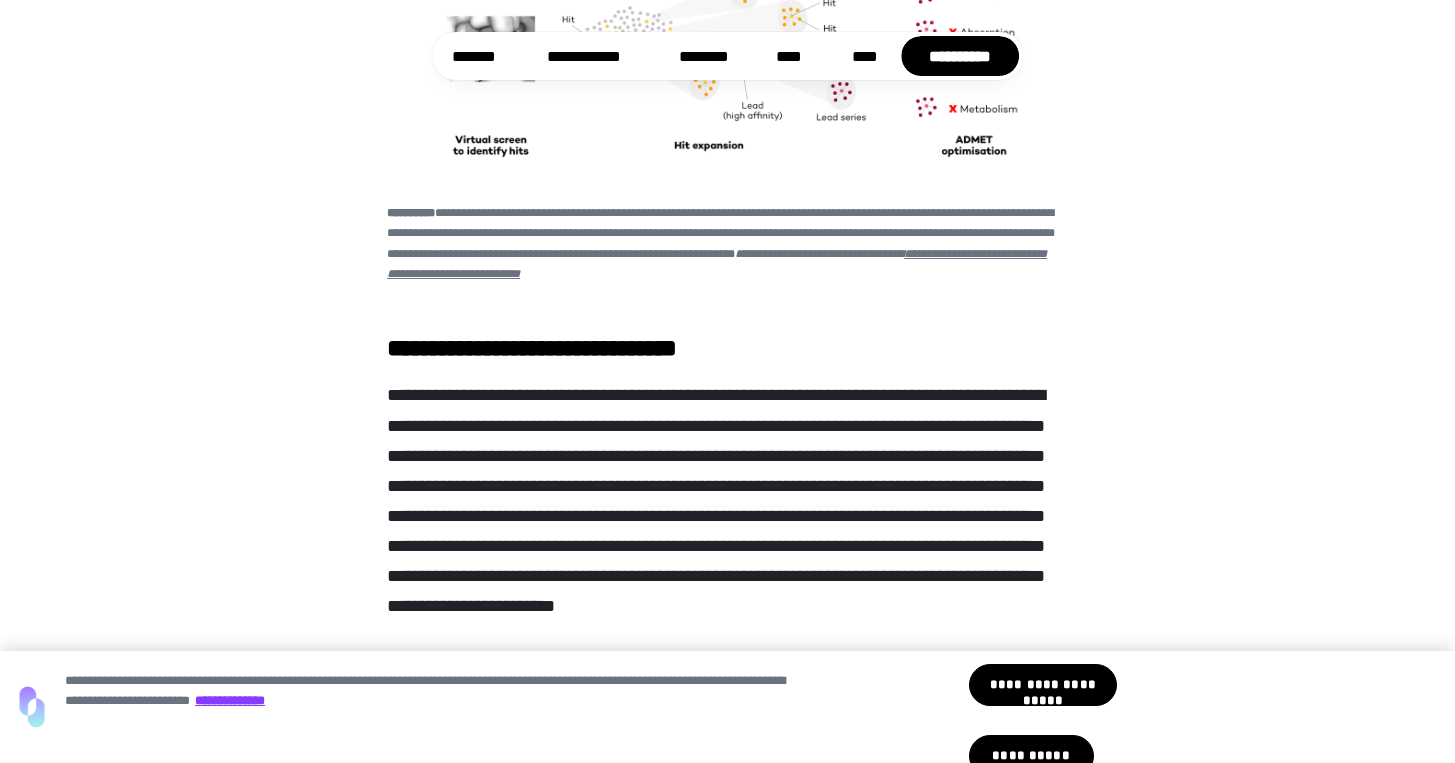 scroll, scrollTop: 0, scrollLeft: 0, axis: both 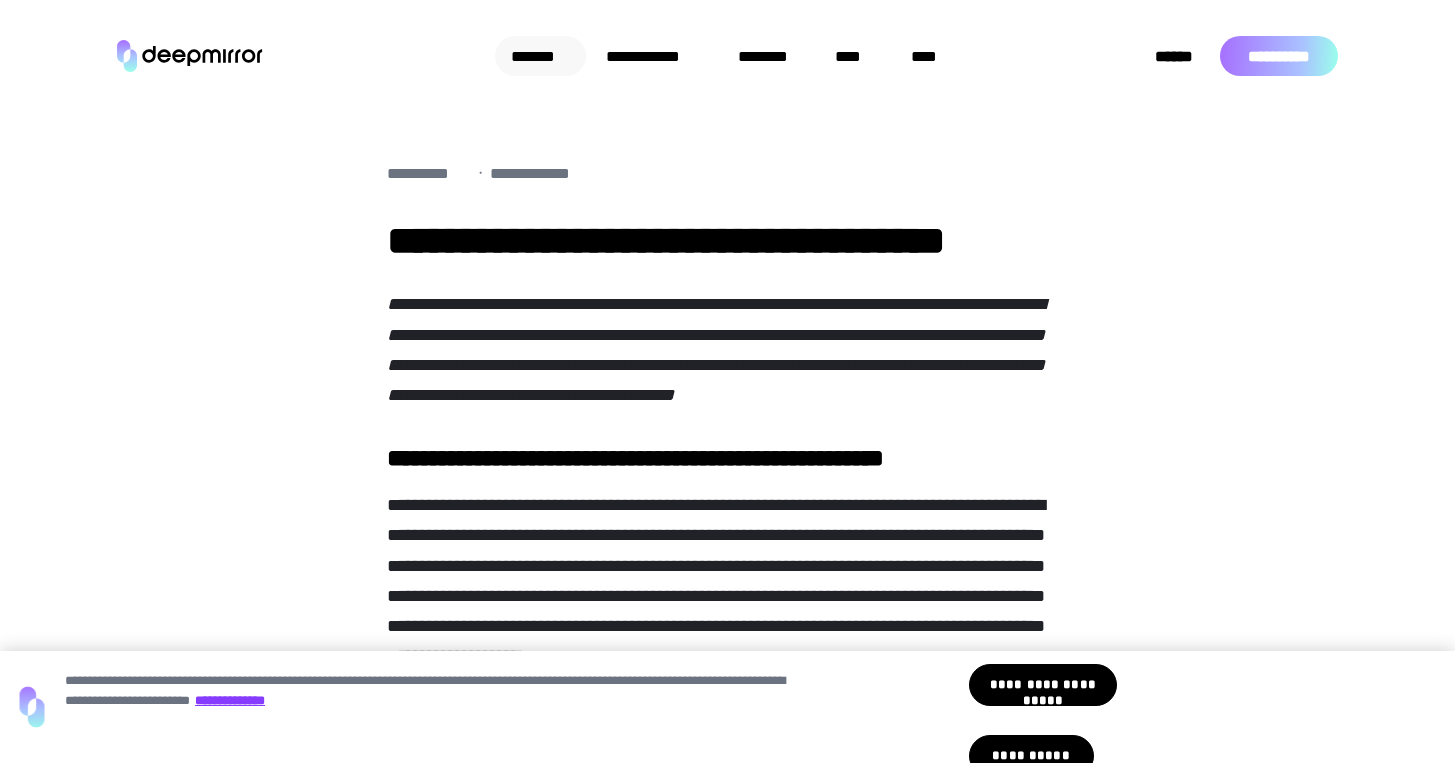 click on "*******" at bounding box center [540, 56] 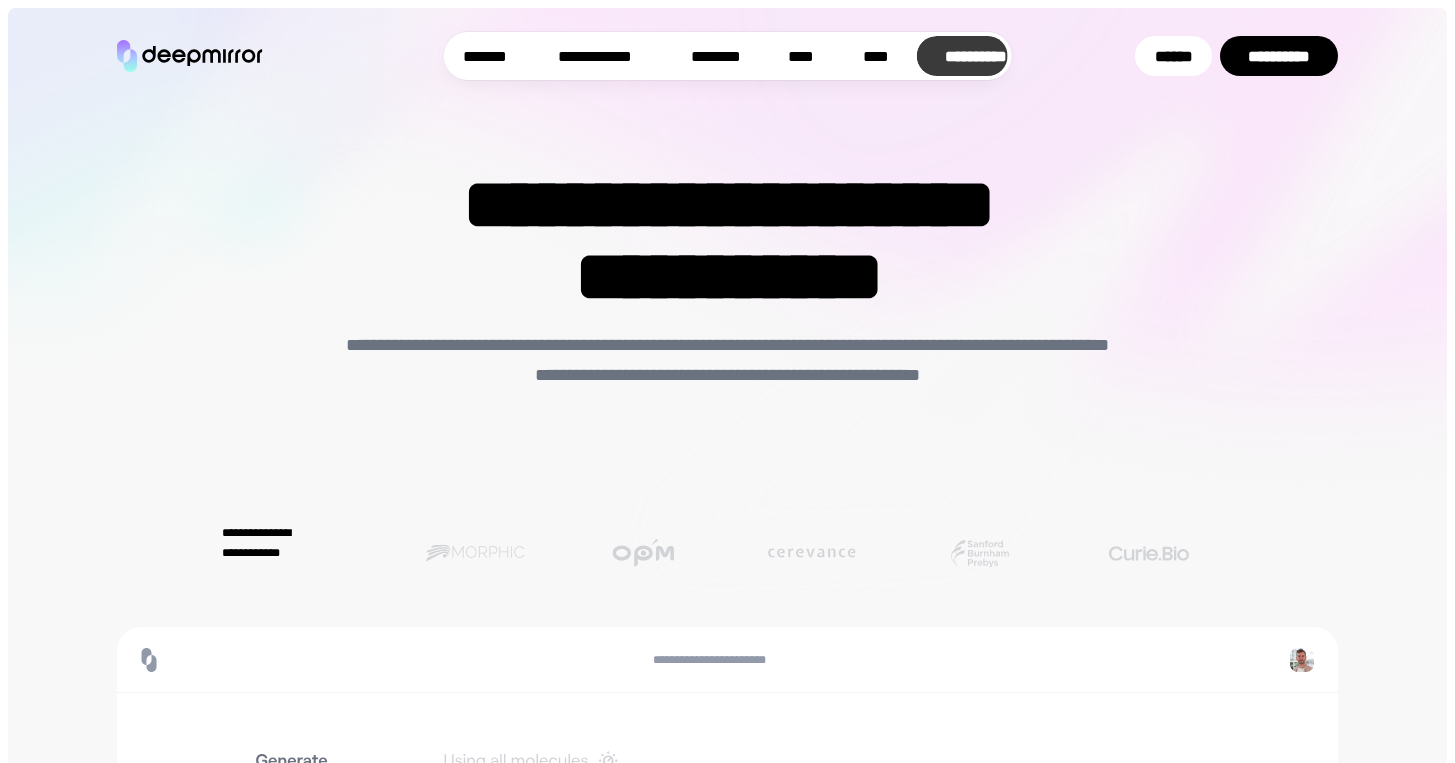 scroll, scrollTop: 3031, scrollLeft: 0, axis: vertical 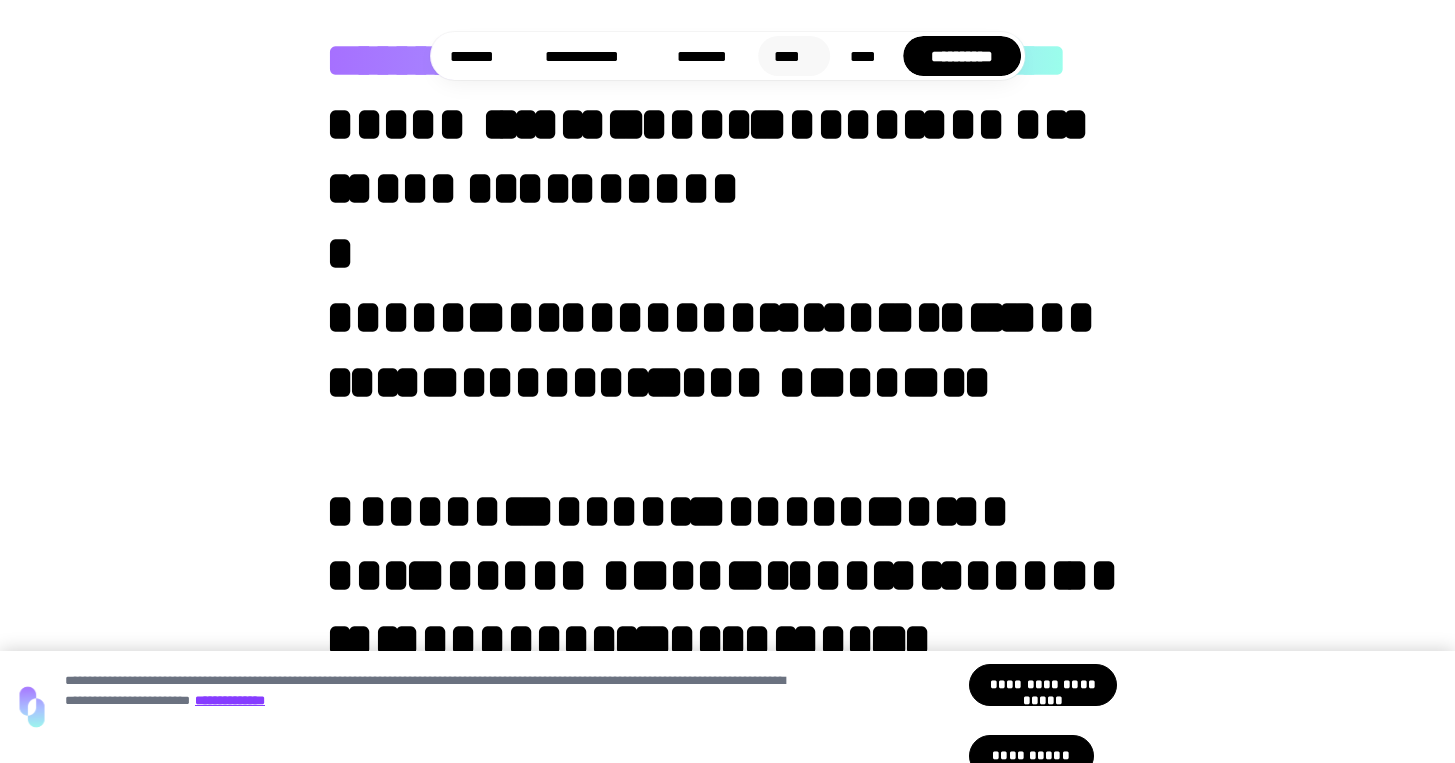 click on "****" at bounding box center (794, 56) 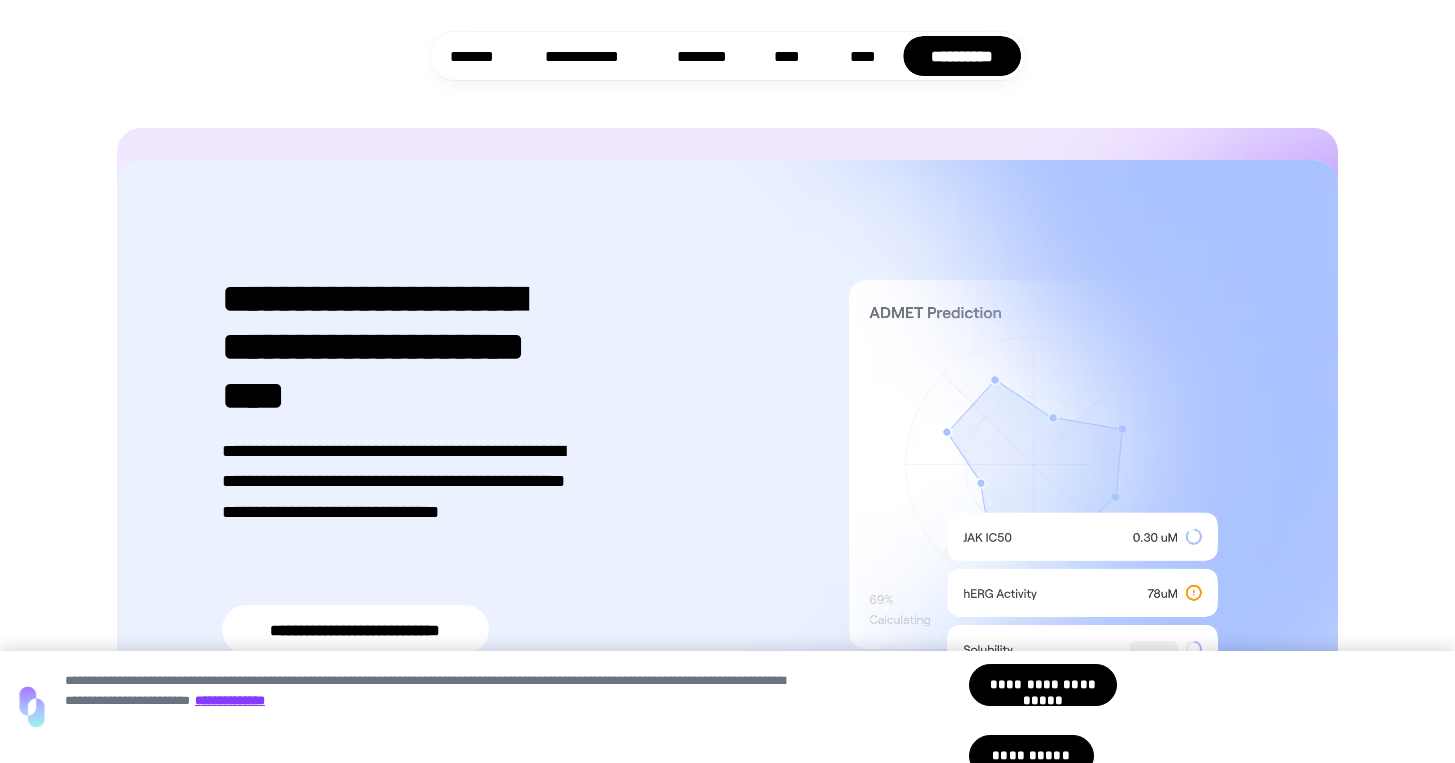 scroll, scrollTop: 3704, scrollLeft: 0, axis: vertical 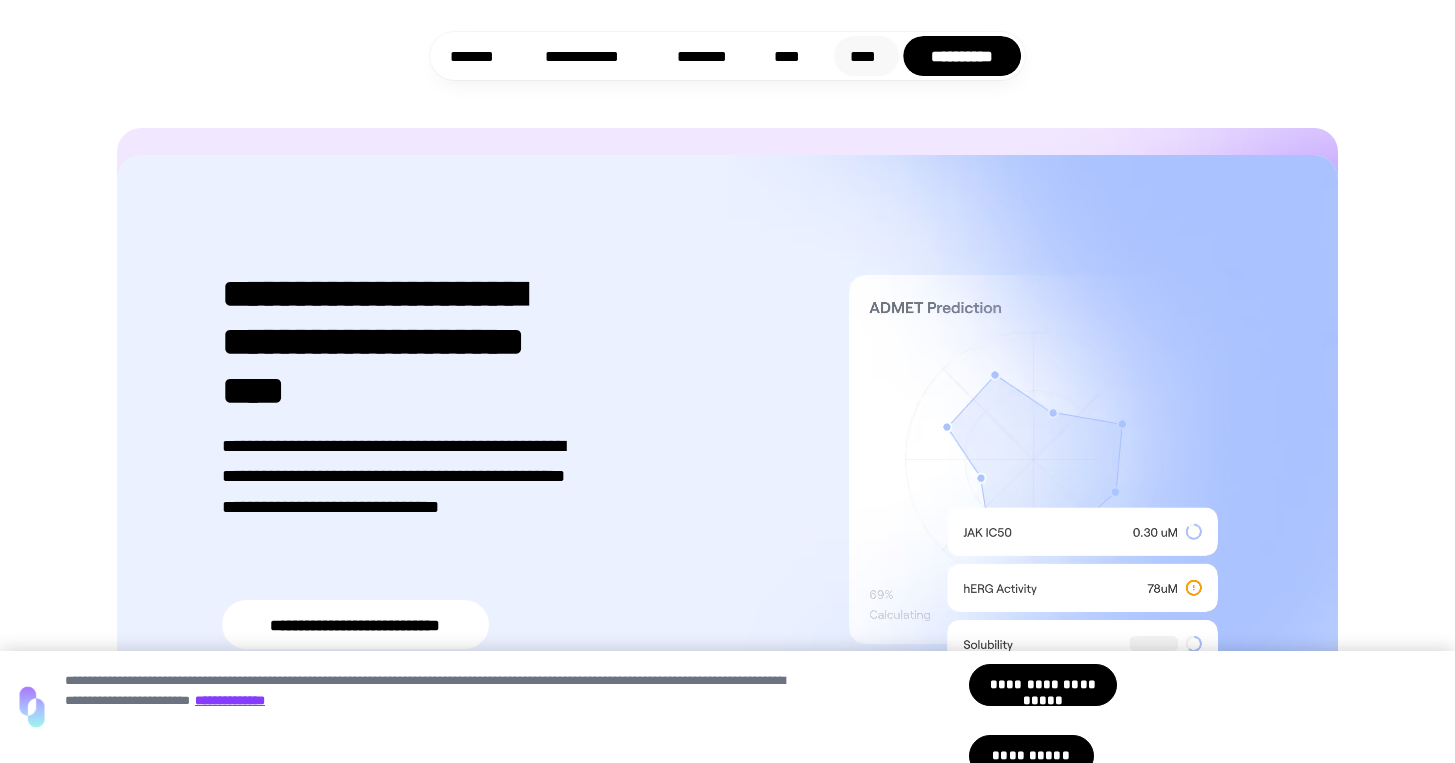 click on "****" at bounding box center (866, 56) 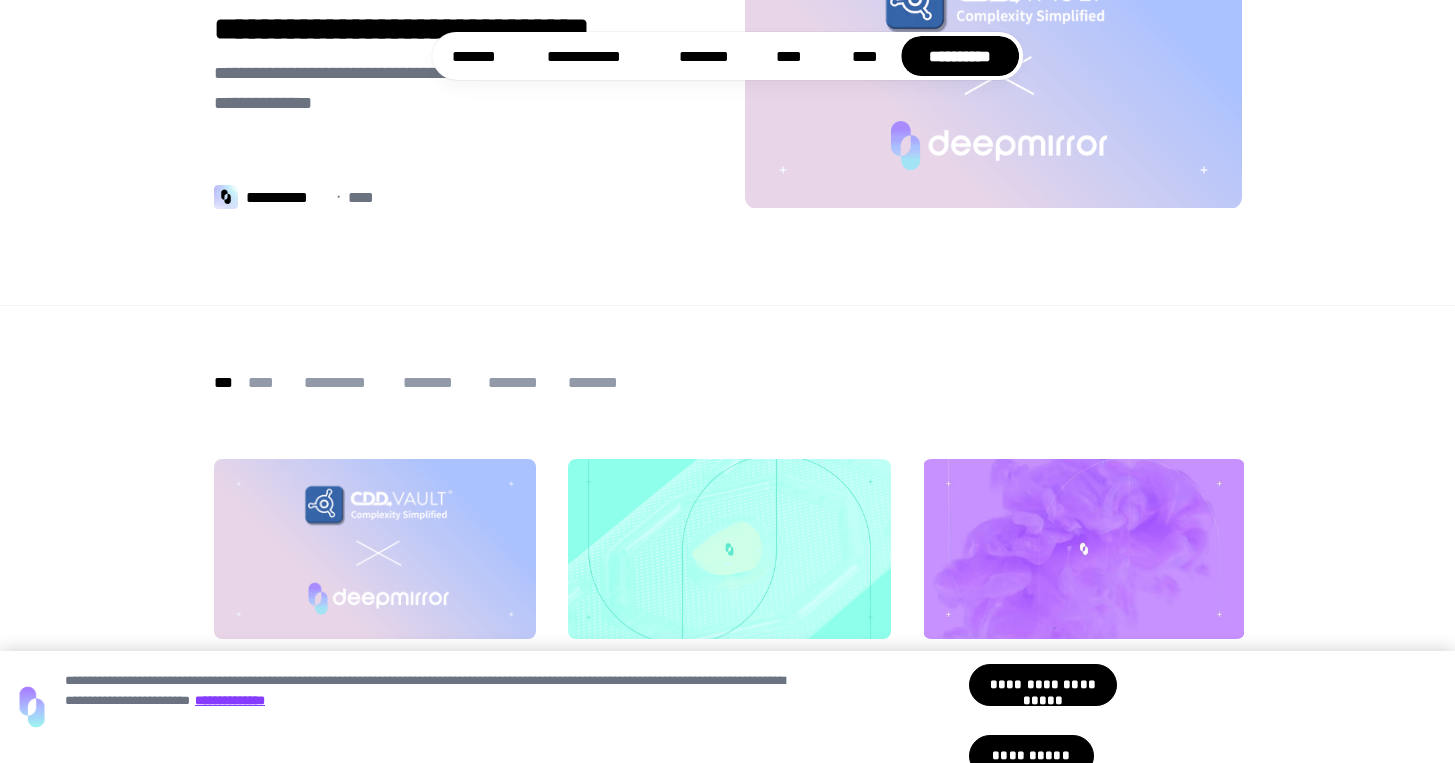 scroll, scrollTop: 0, scrollLeft: 0, axis: both 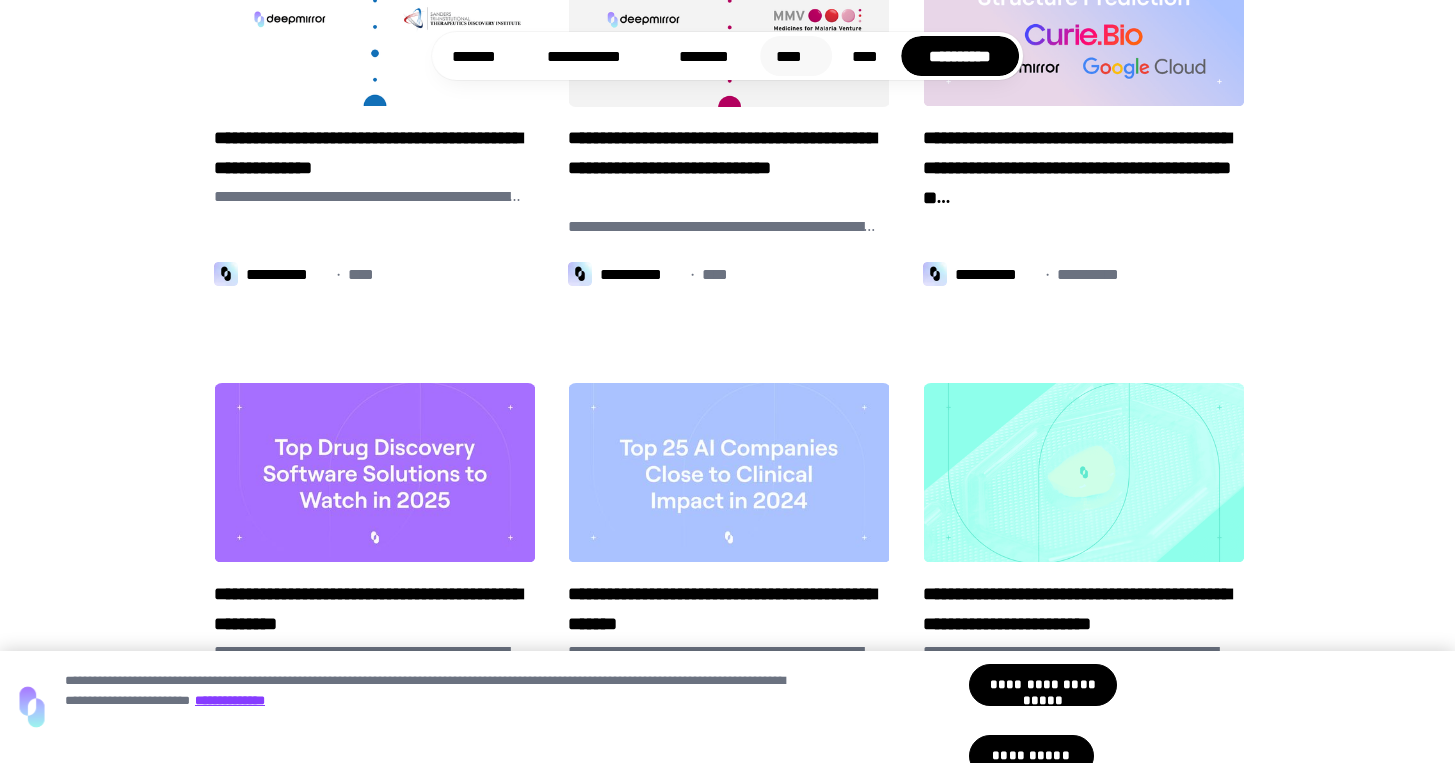 click on "****" at bounding box center [796, 56] 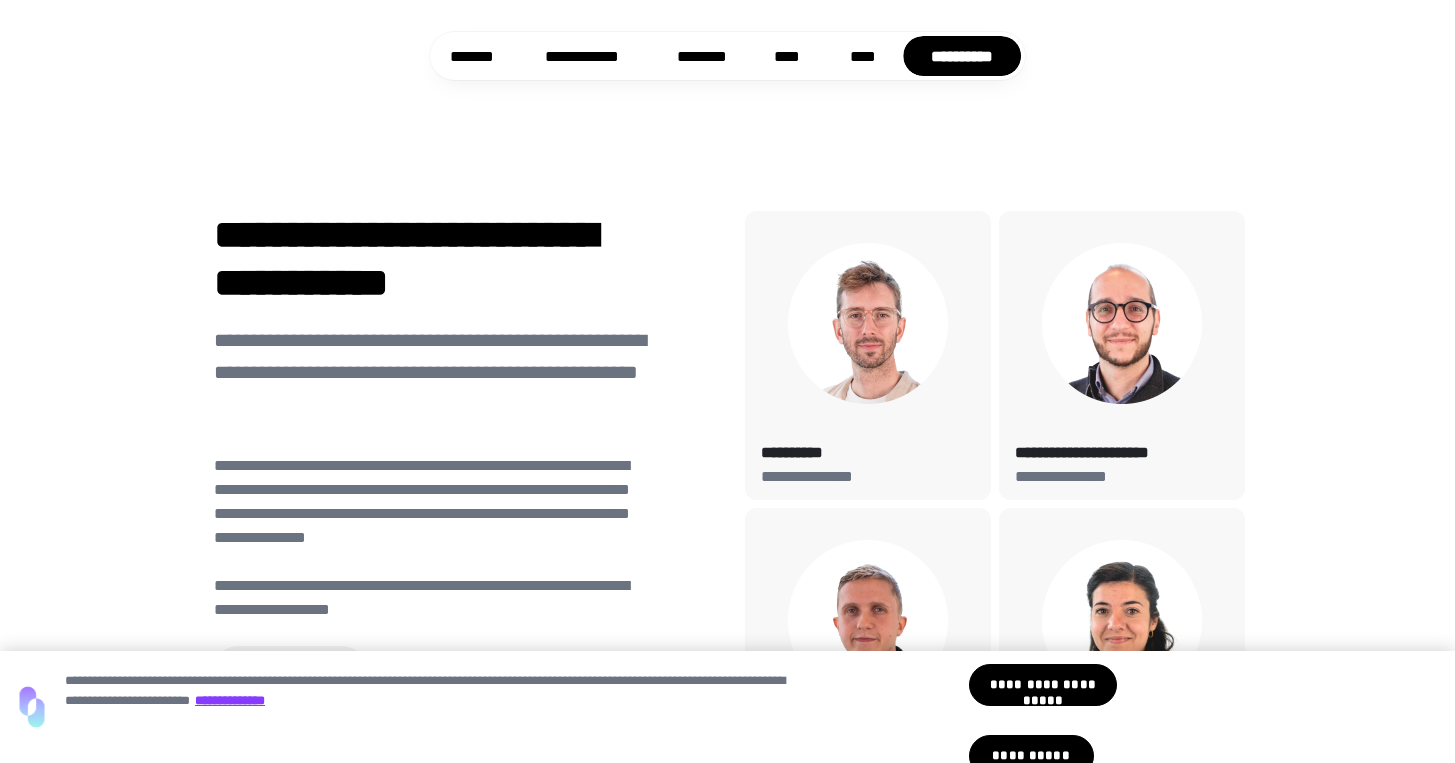 scroll, scrollTop: 7082, scrollLeft: 0, axis: vertical 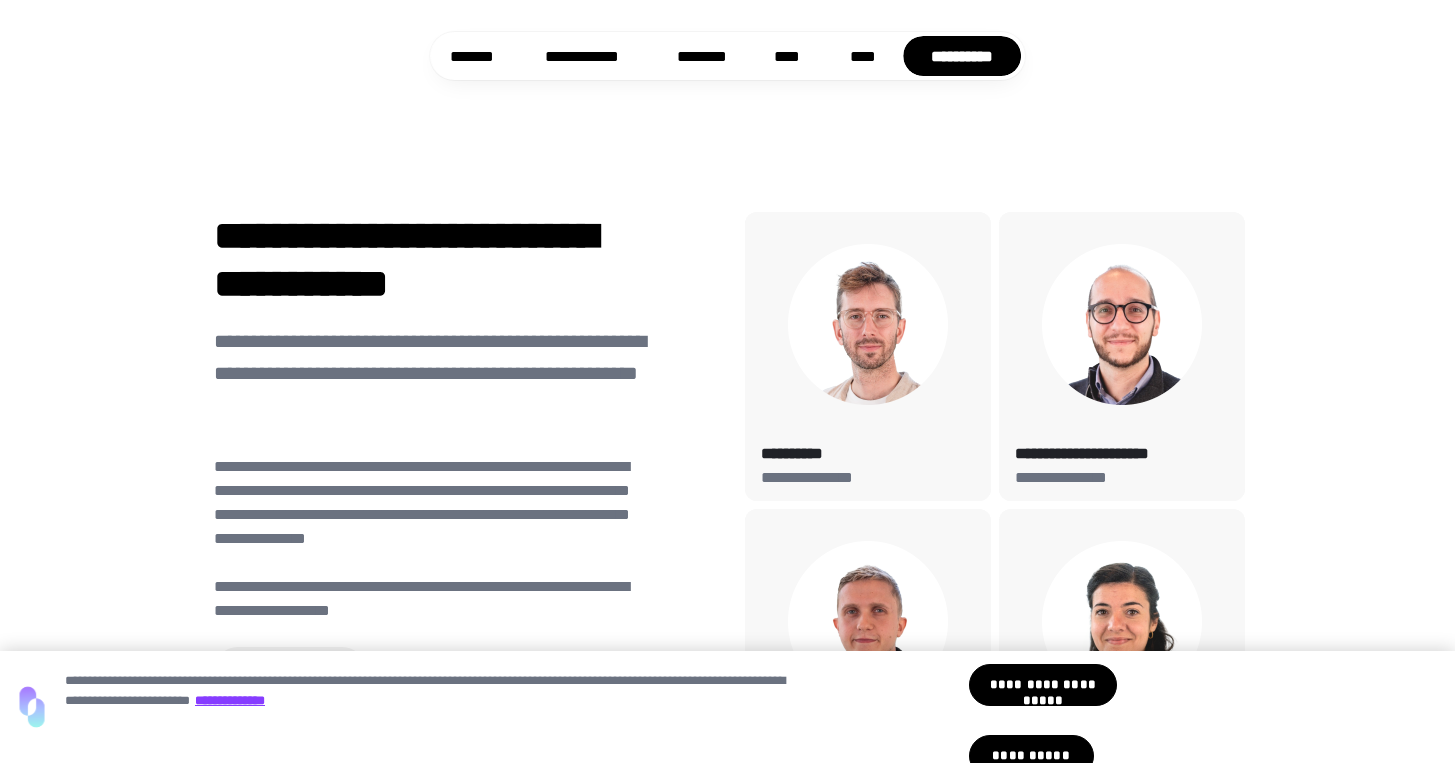 click on "********" at bounding box center (1122, 1072) 